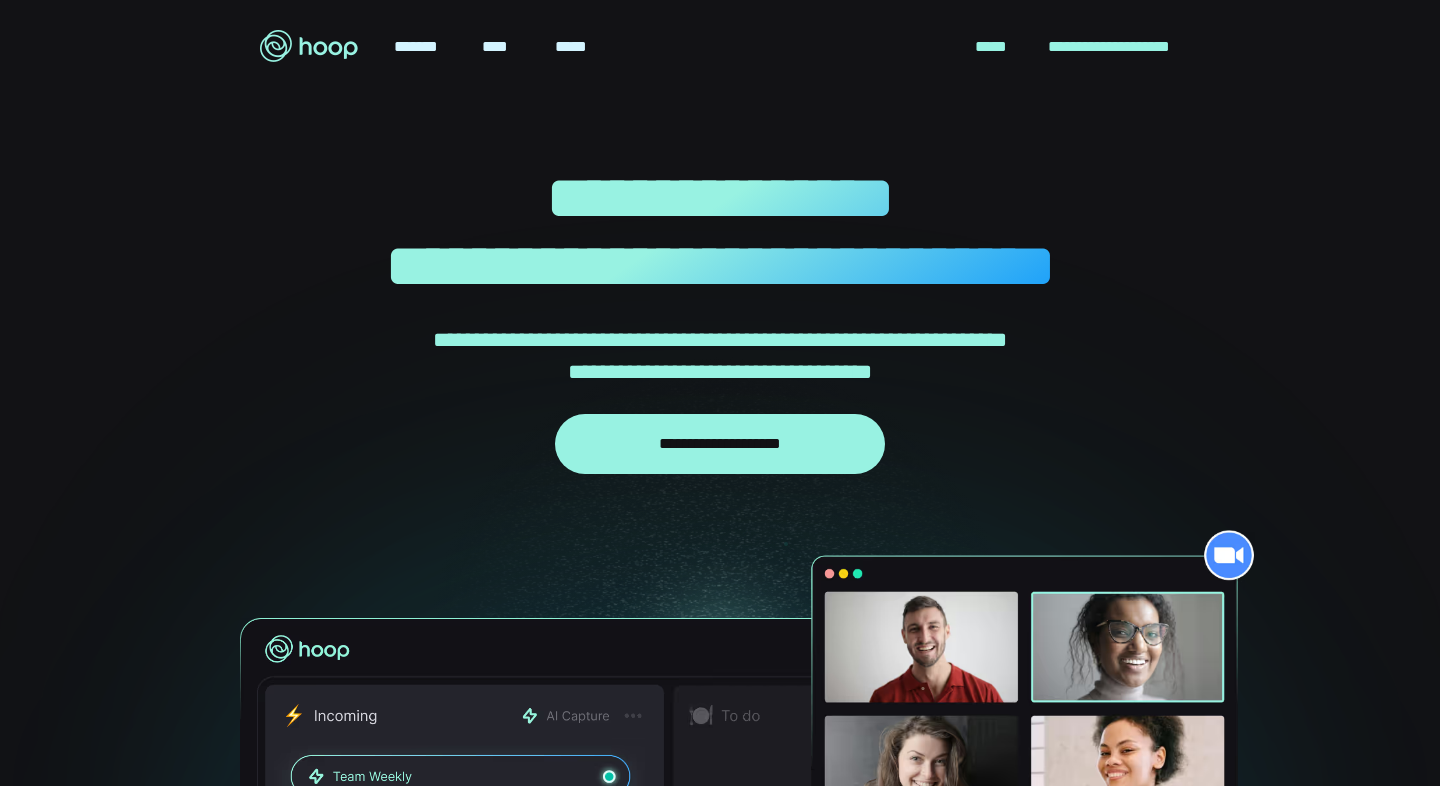scroll, scrollTop: 0, scrollLeft: 0, axis: both 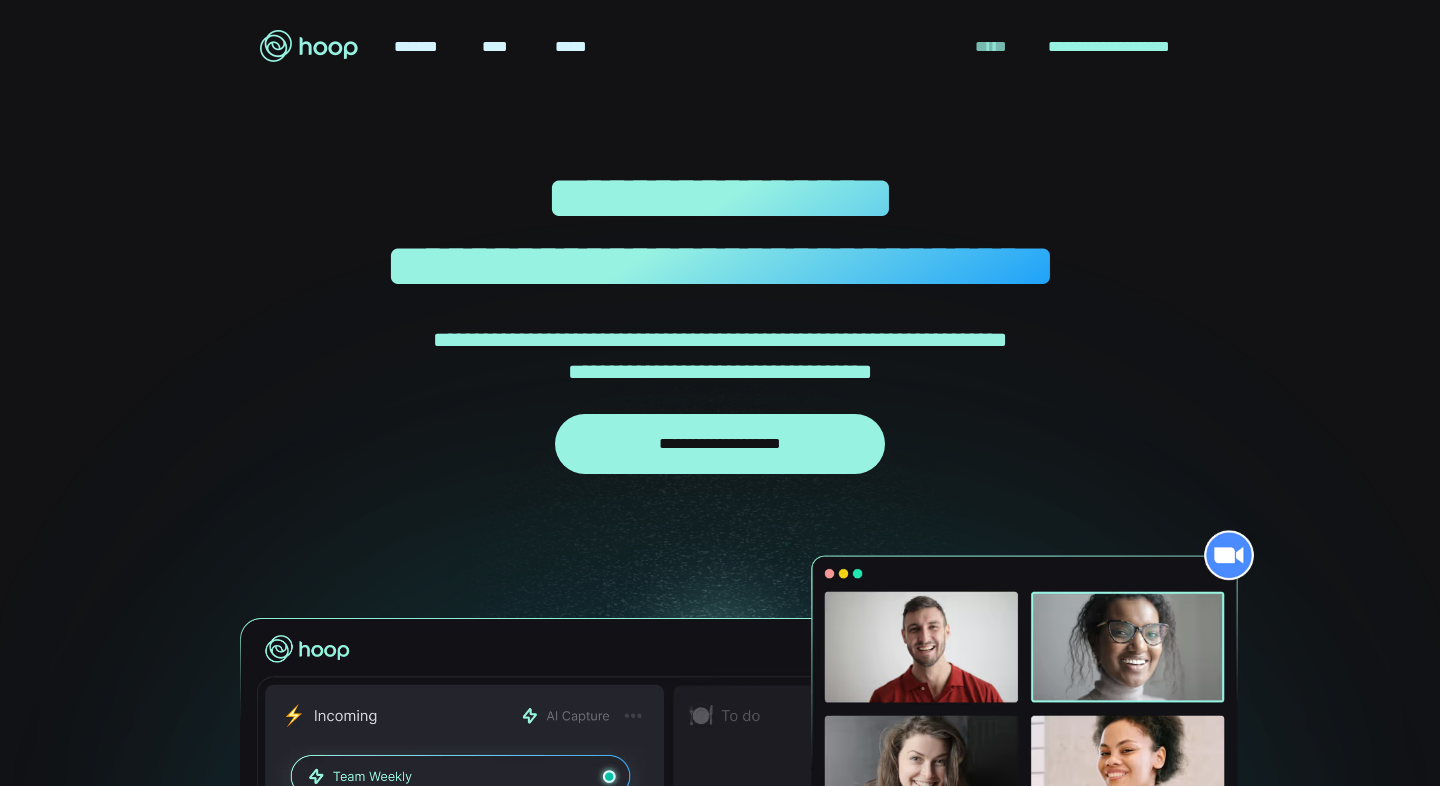 click on "*****" at bounding box center [991, 47] 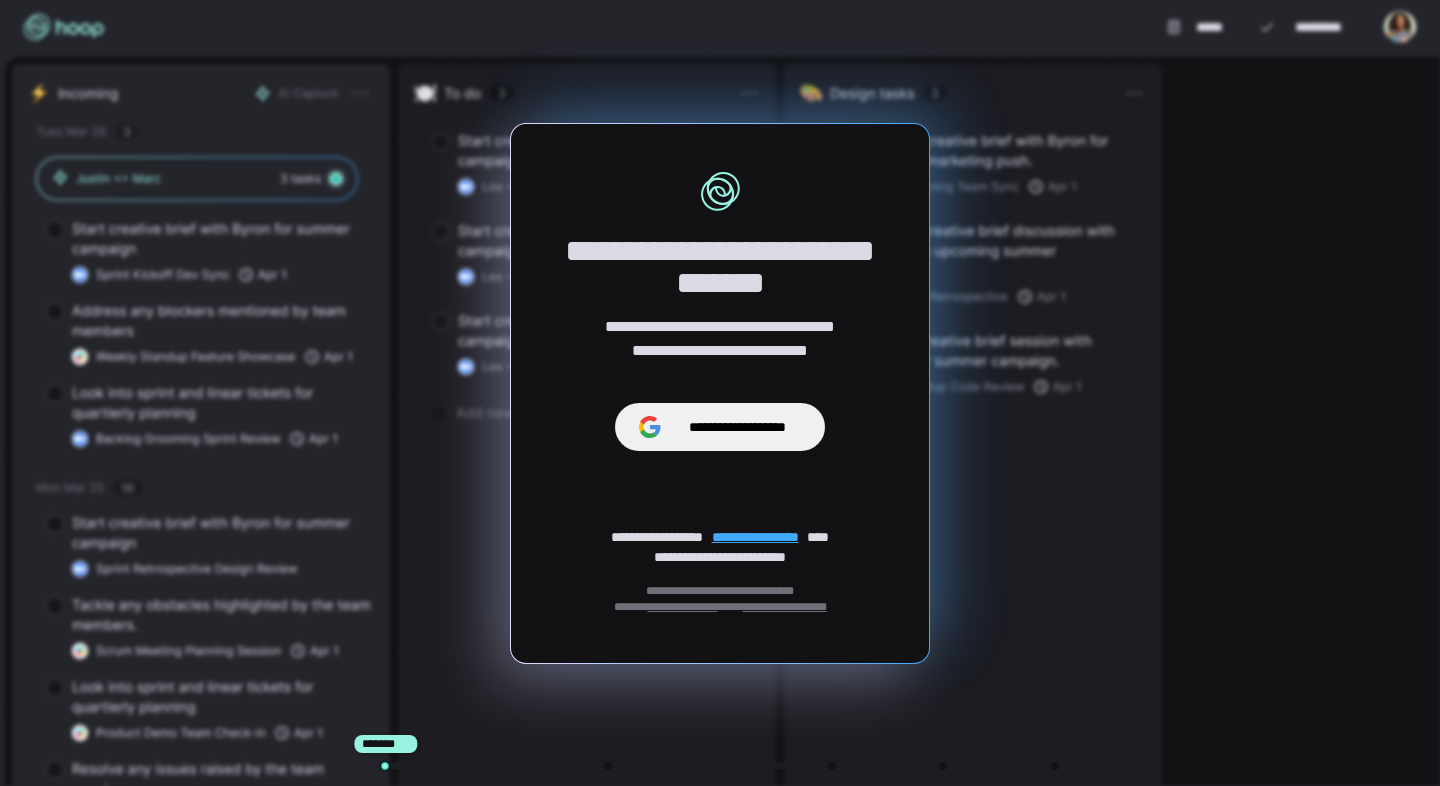 scroll, scrollTop: 0, scrollLeft: 0, axis: both 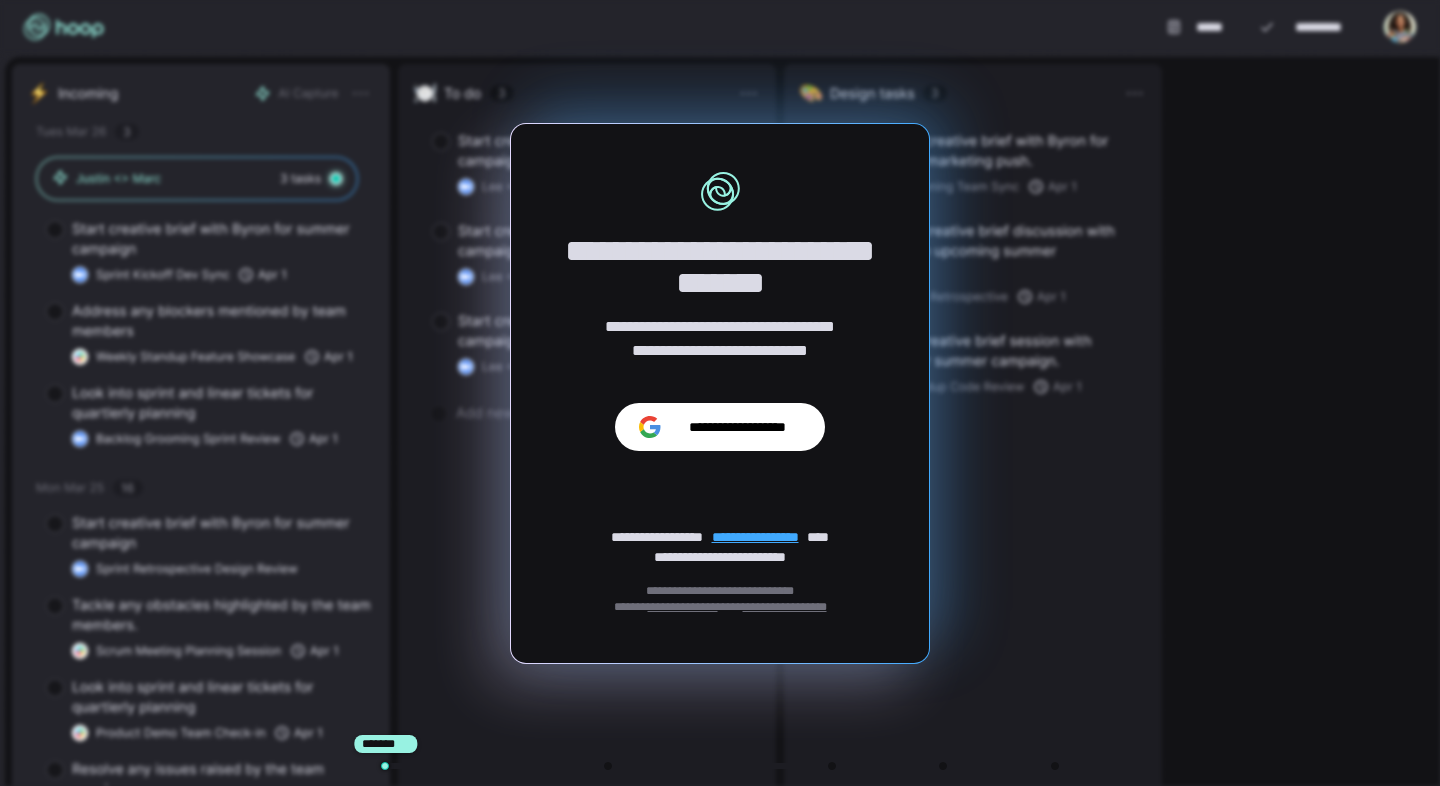 click on "**********" at bounding box center [720, 427] 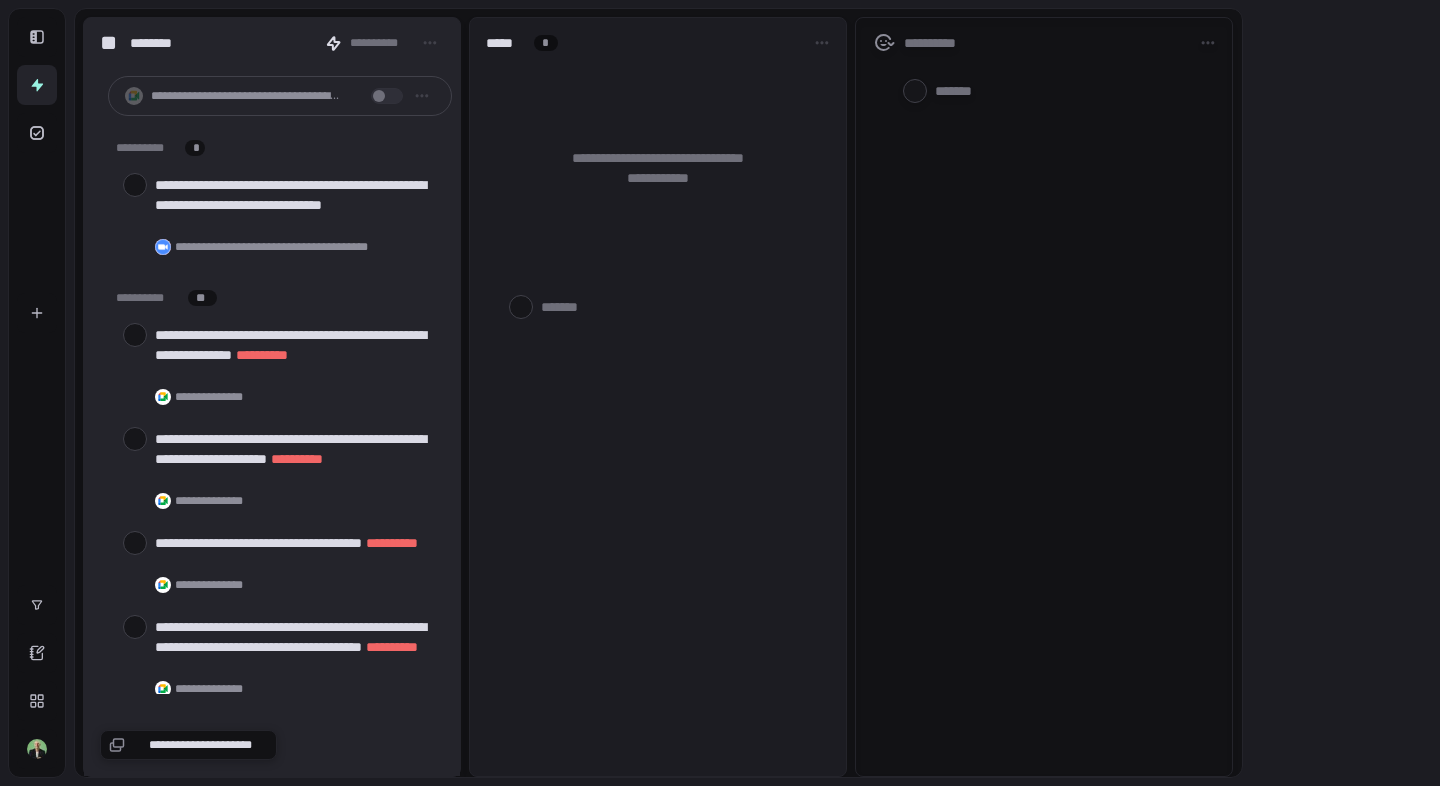scroll, scrollTop: 0, scrollLeft: 0, axis: both 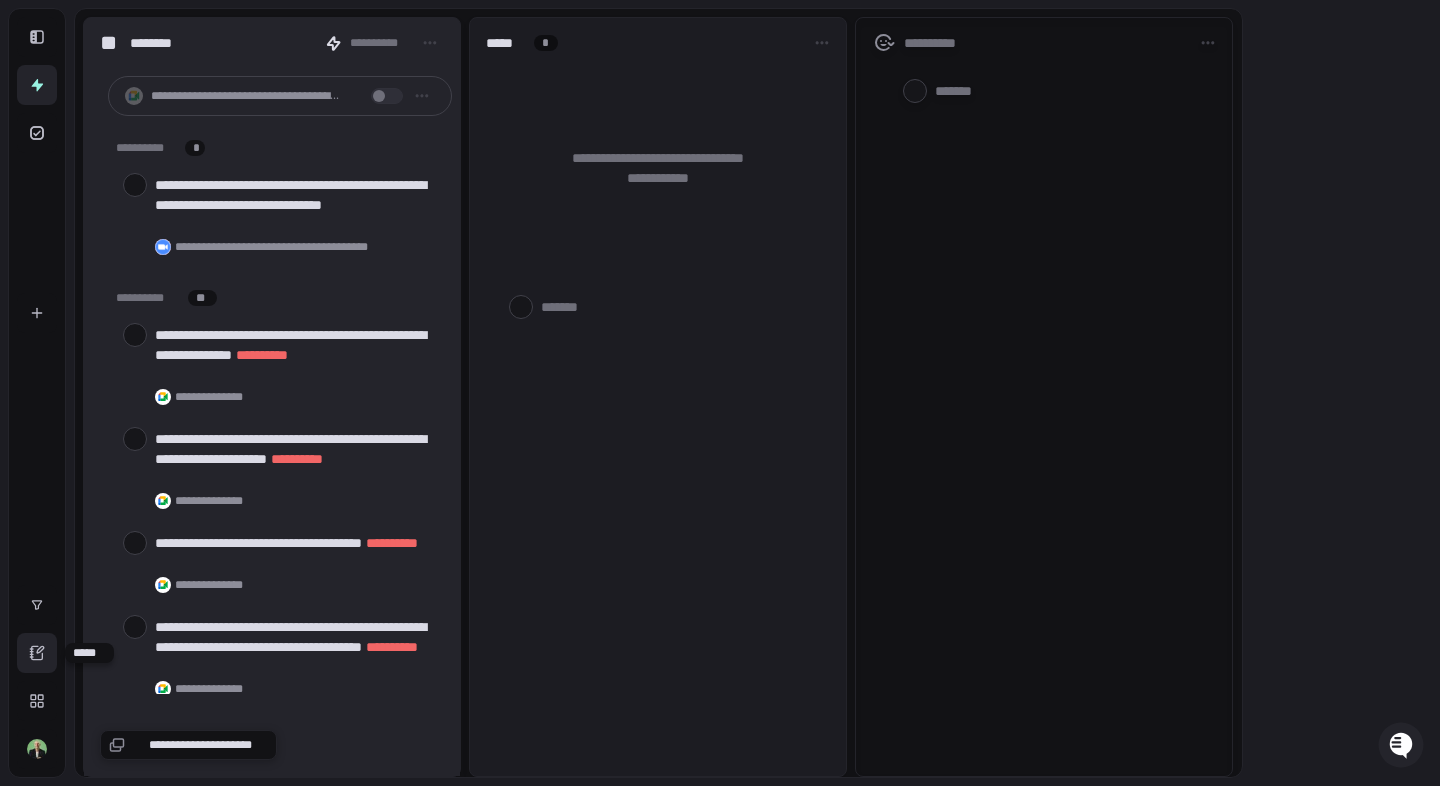 click at bounding box center [37, 653] 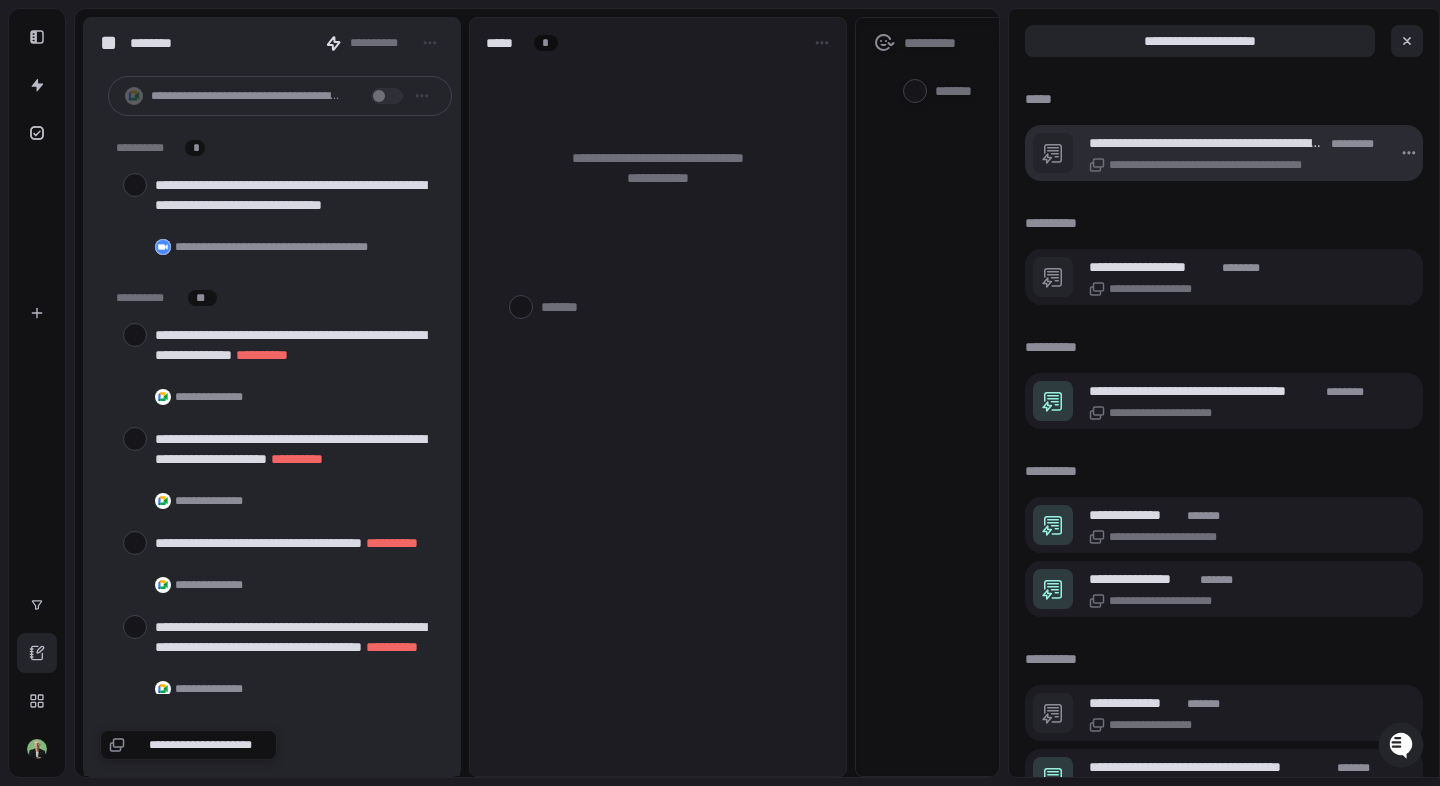 click on "**********" at bounding box center (1220, 165) 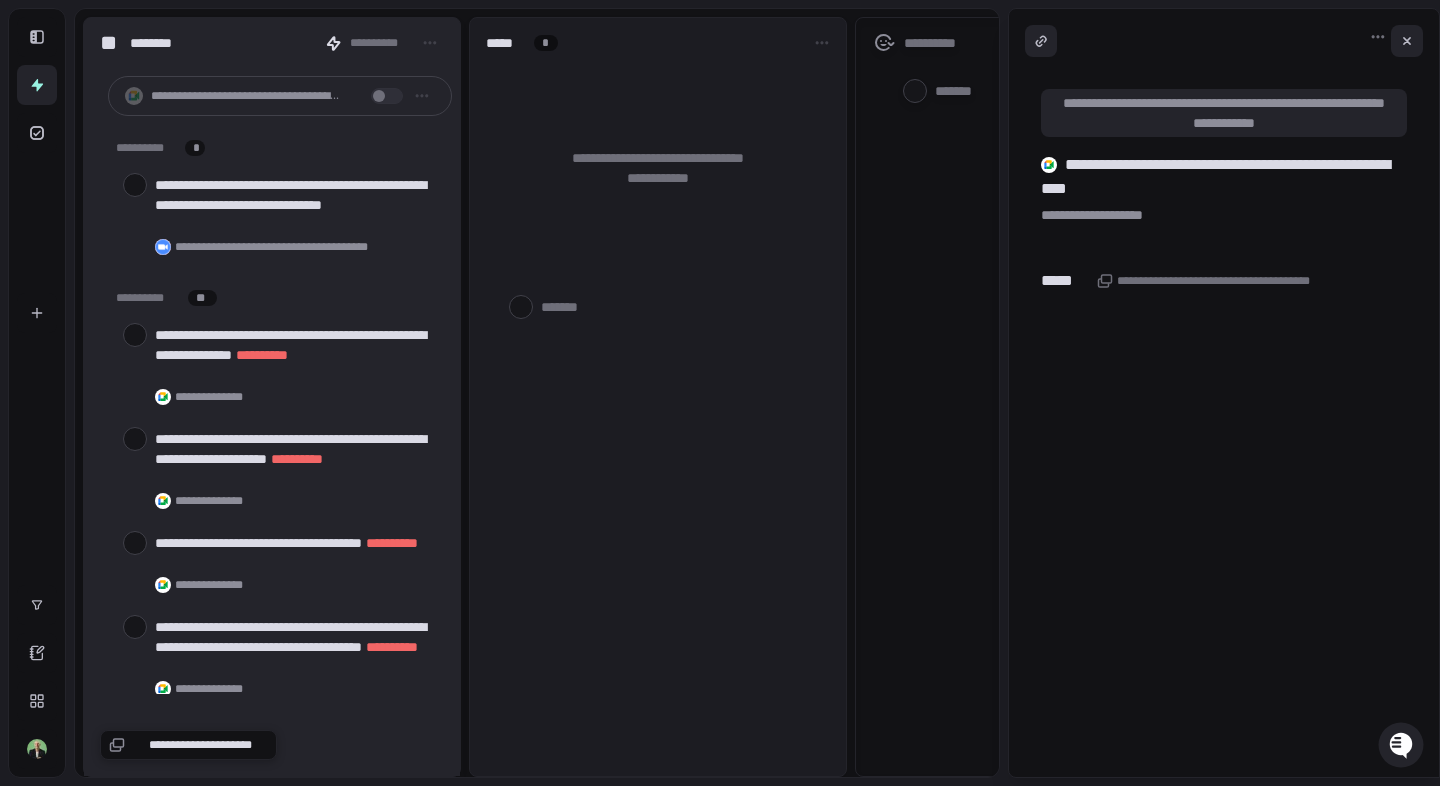 click on "**********" at bounding box center (1224, 113) 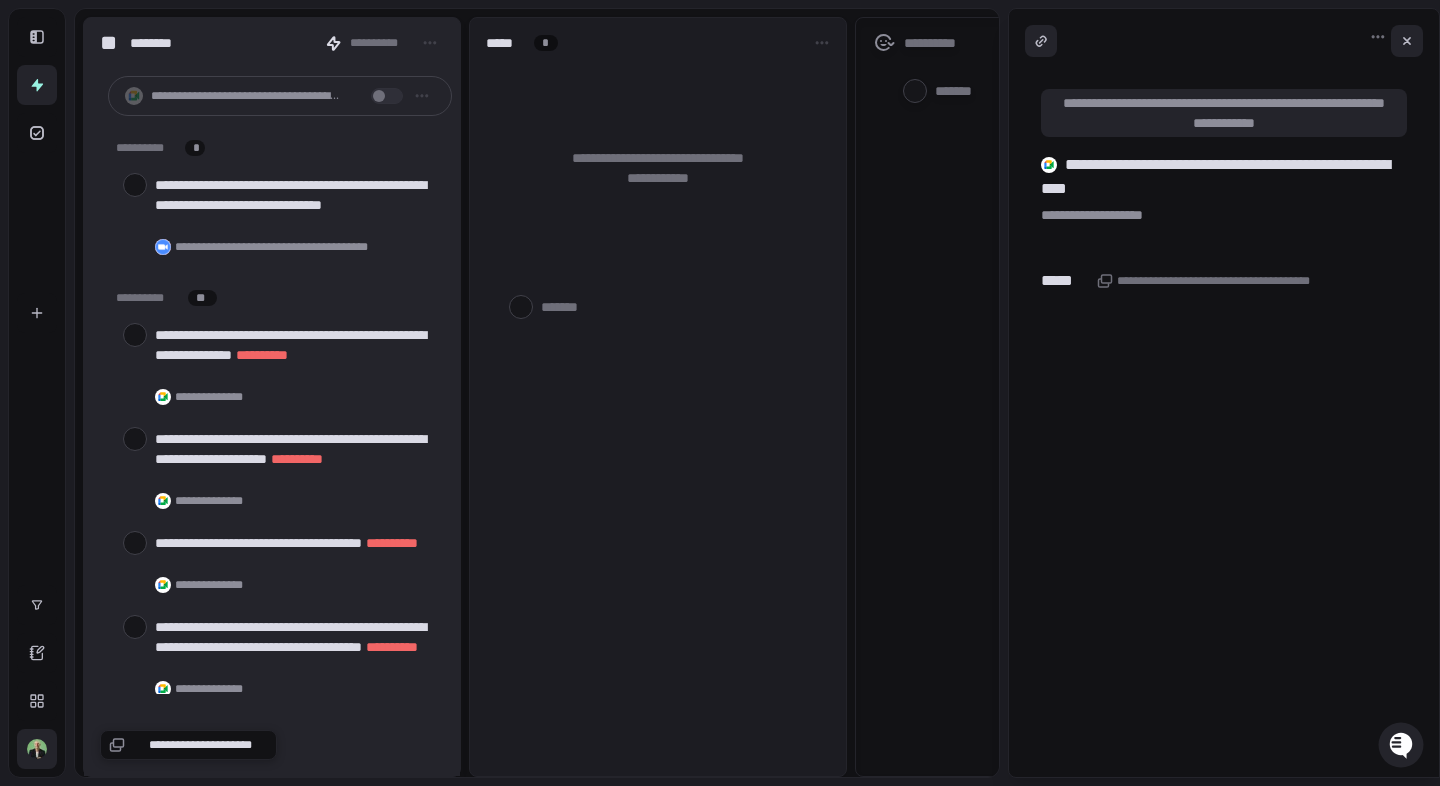click at bounding box center [37, 749] 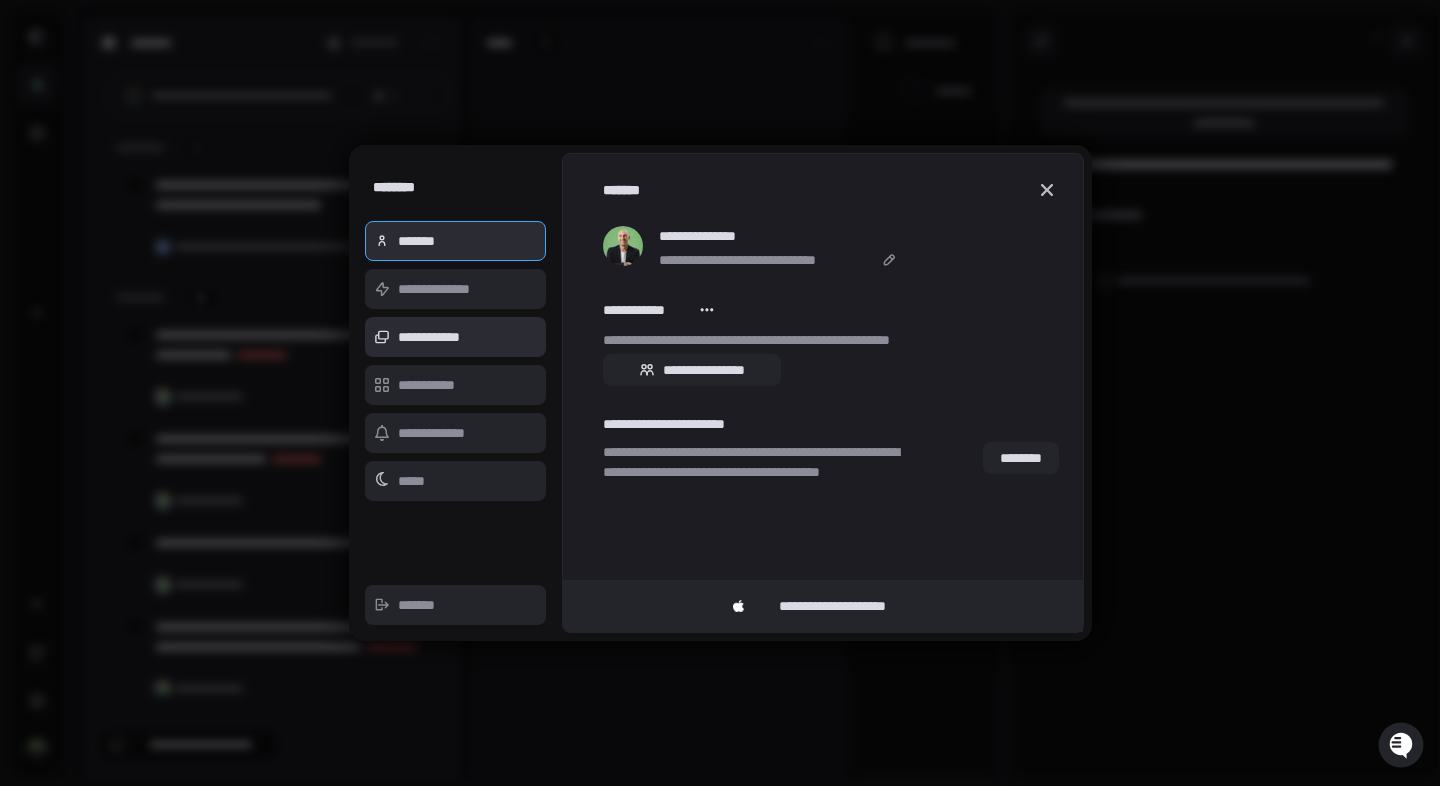 click on "**********" at bounding box center [456, 337] 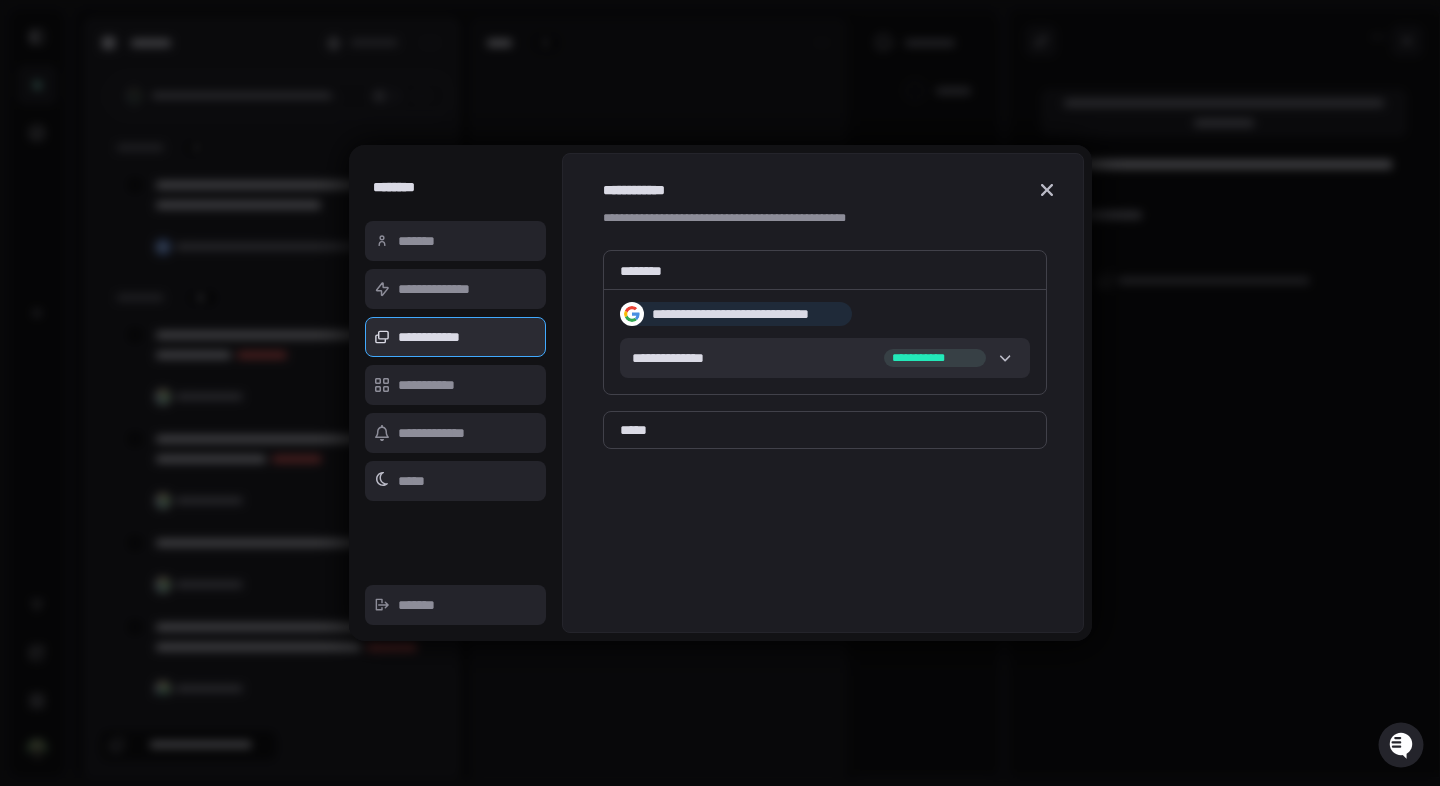 click 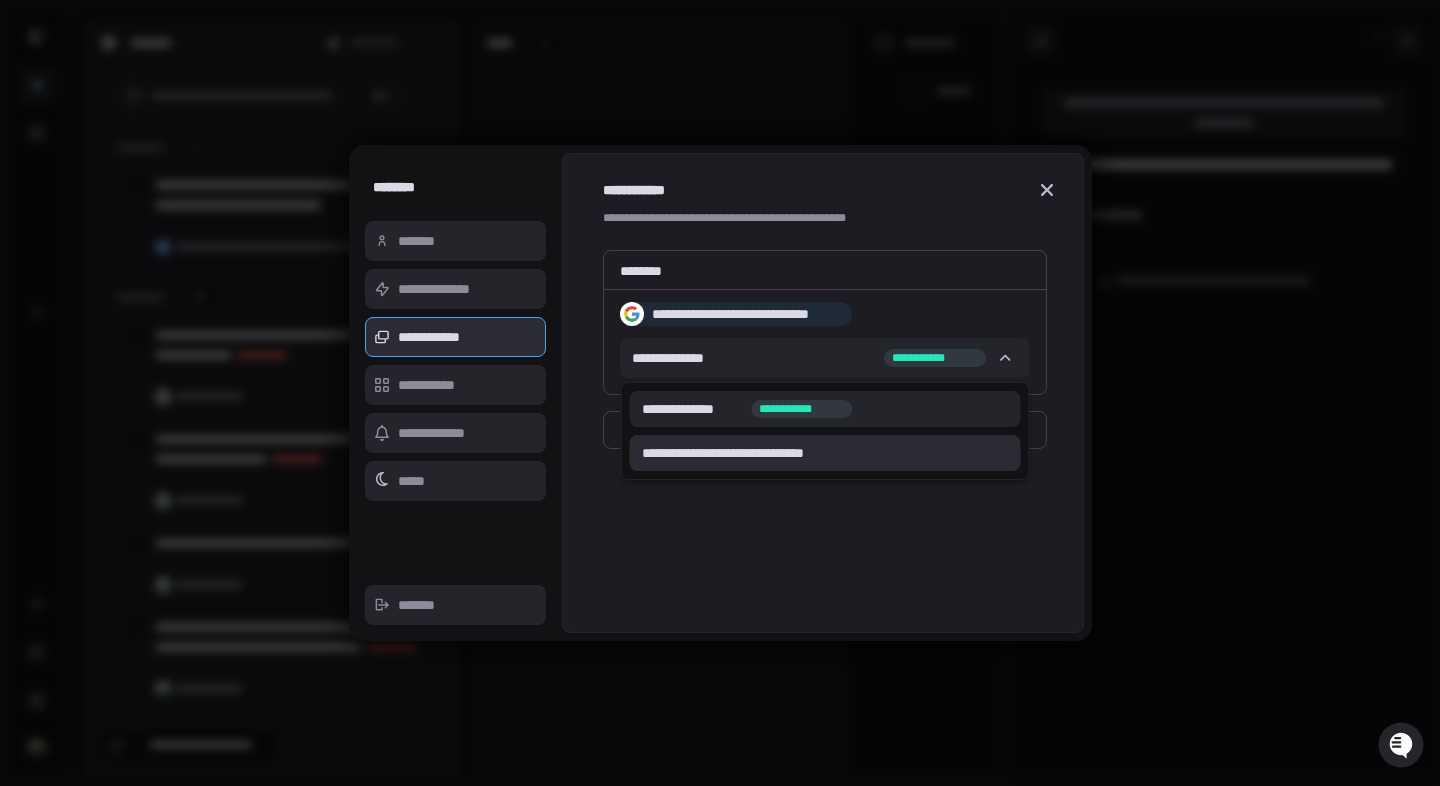 click on "**********" at bounding box center [750, 453] 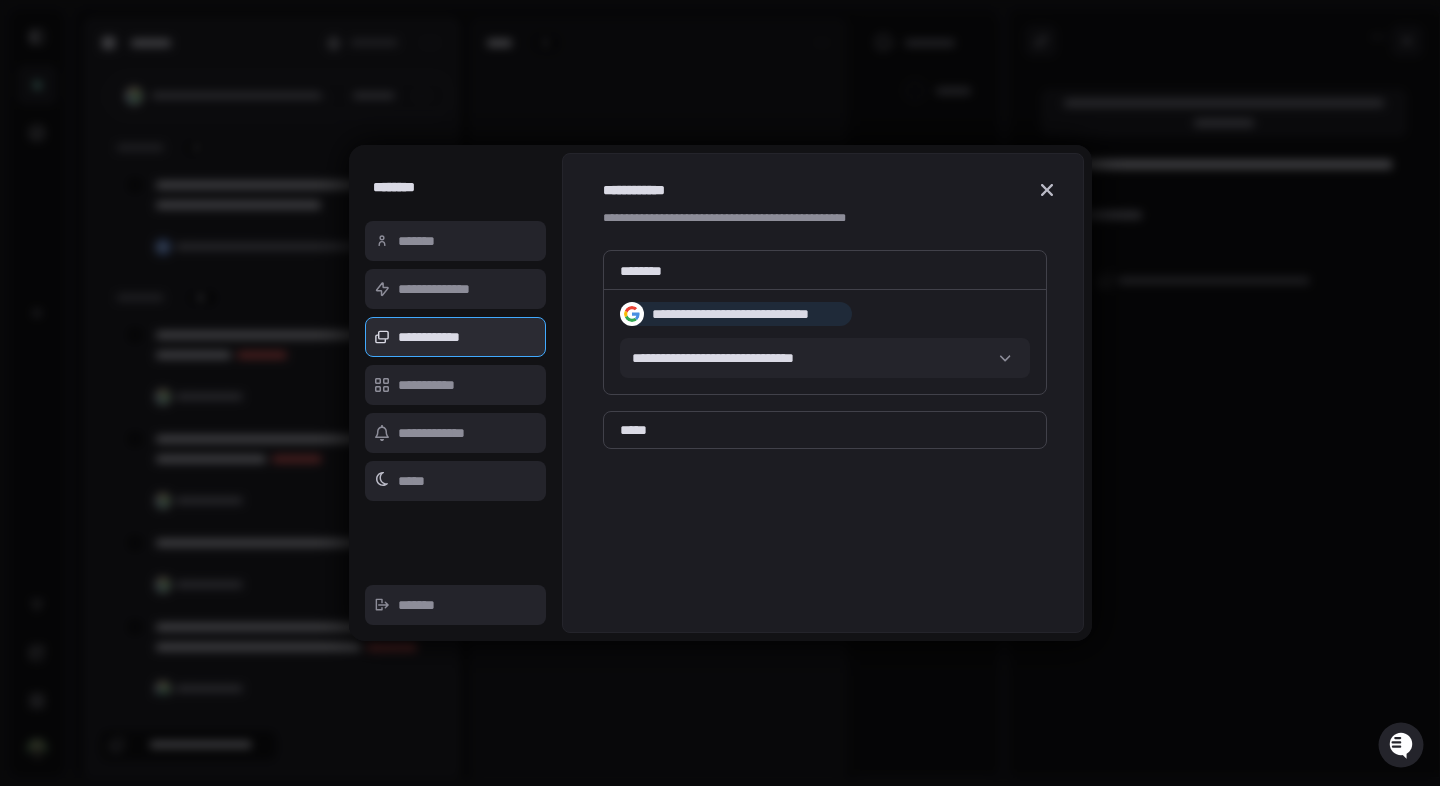 click on "**********" at bounding box center [822, 421] 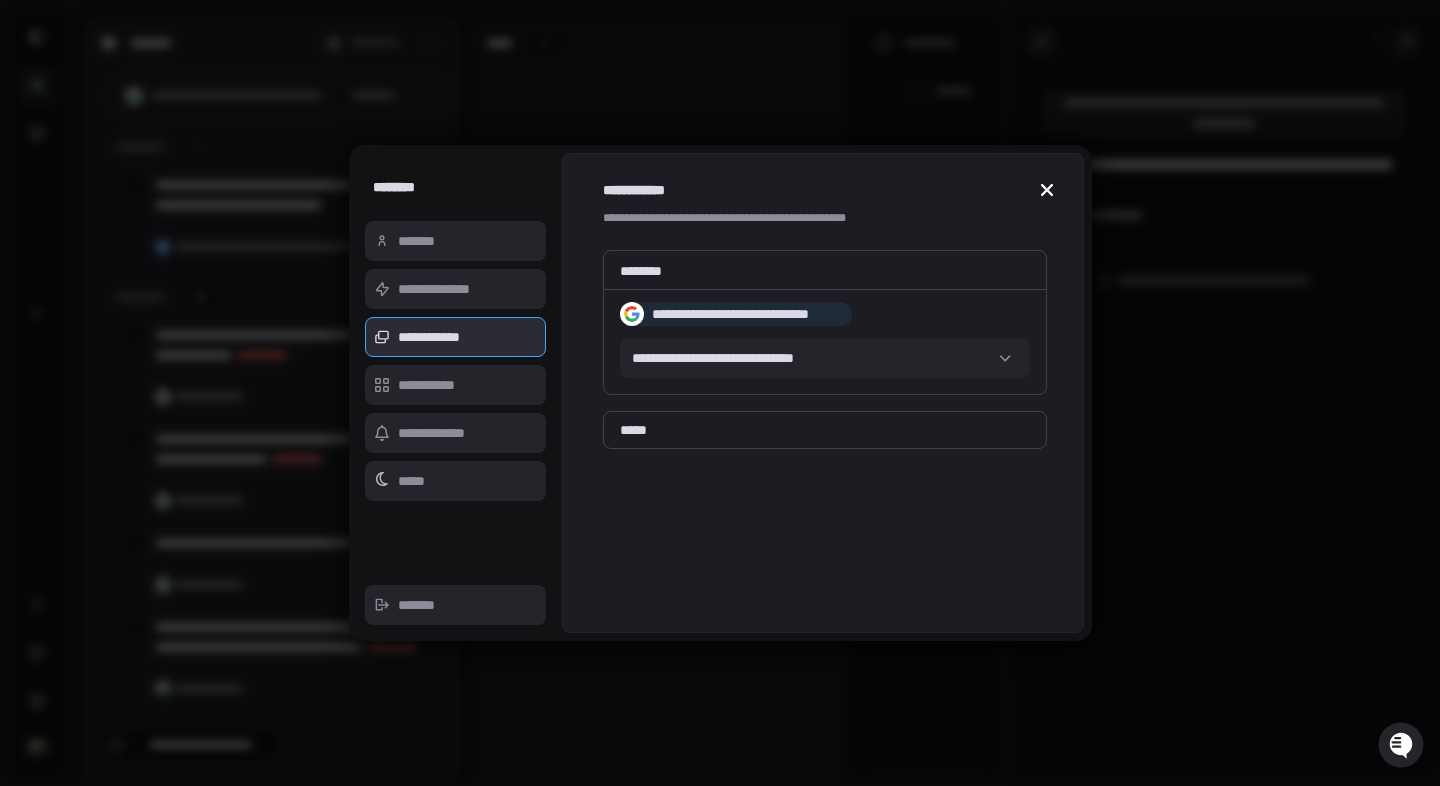 click at bounding box center [1047, 190] 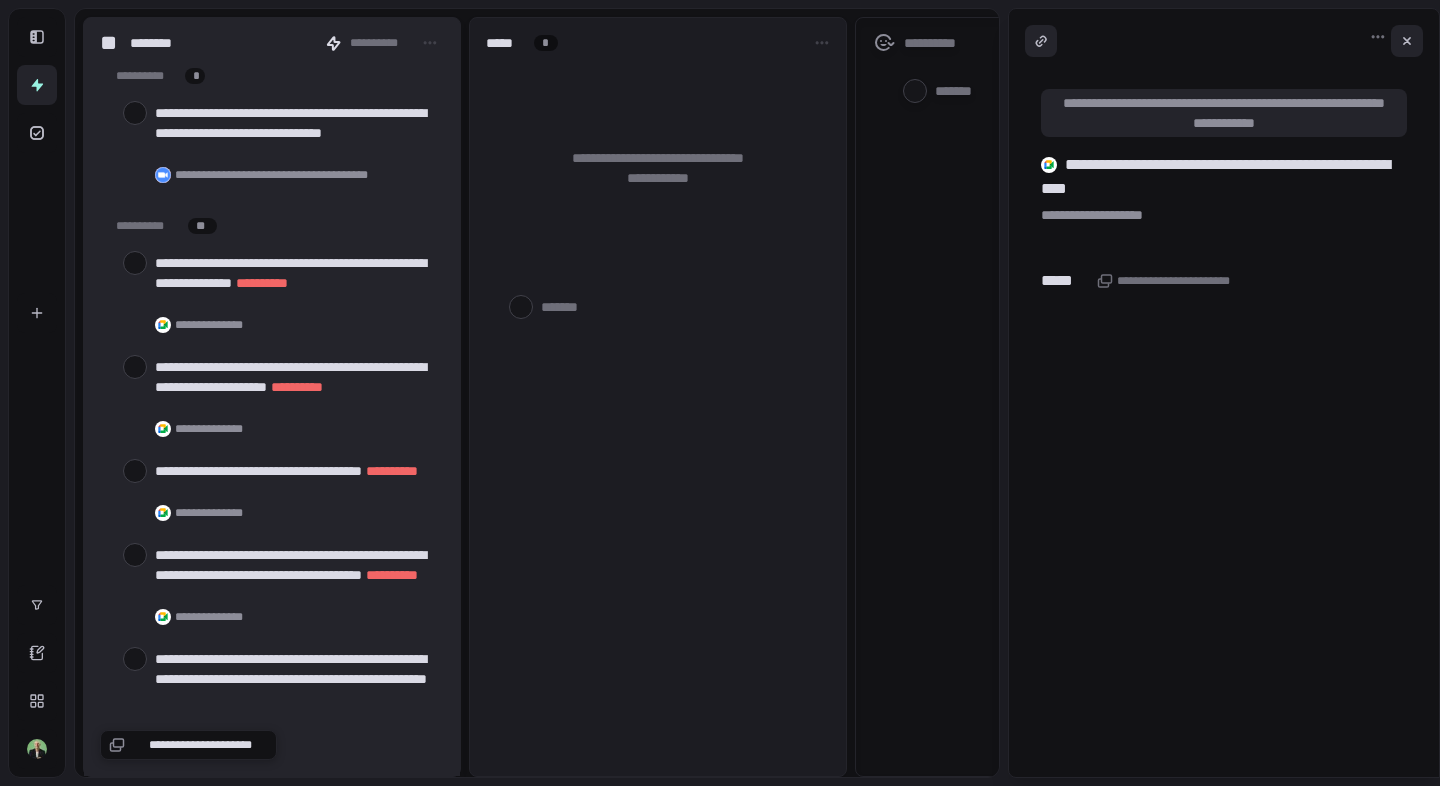 scroll, scrollTop: 0, scrollLeft: 0, axis: both 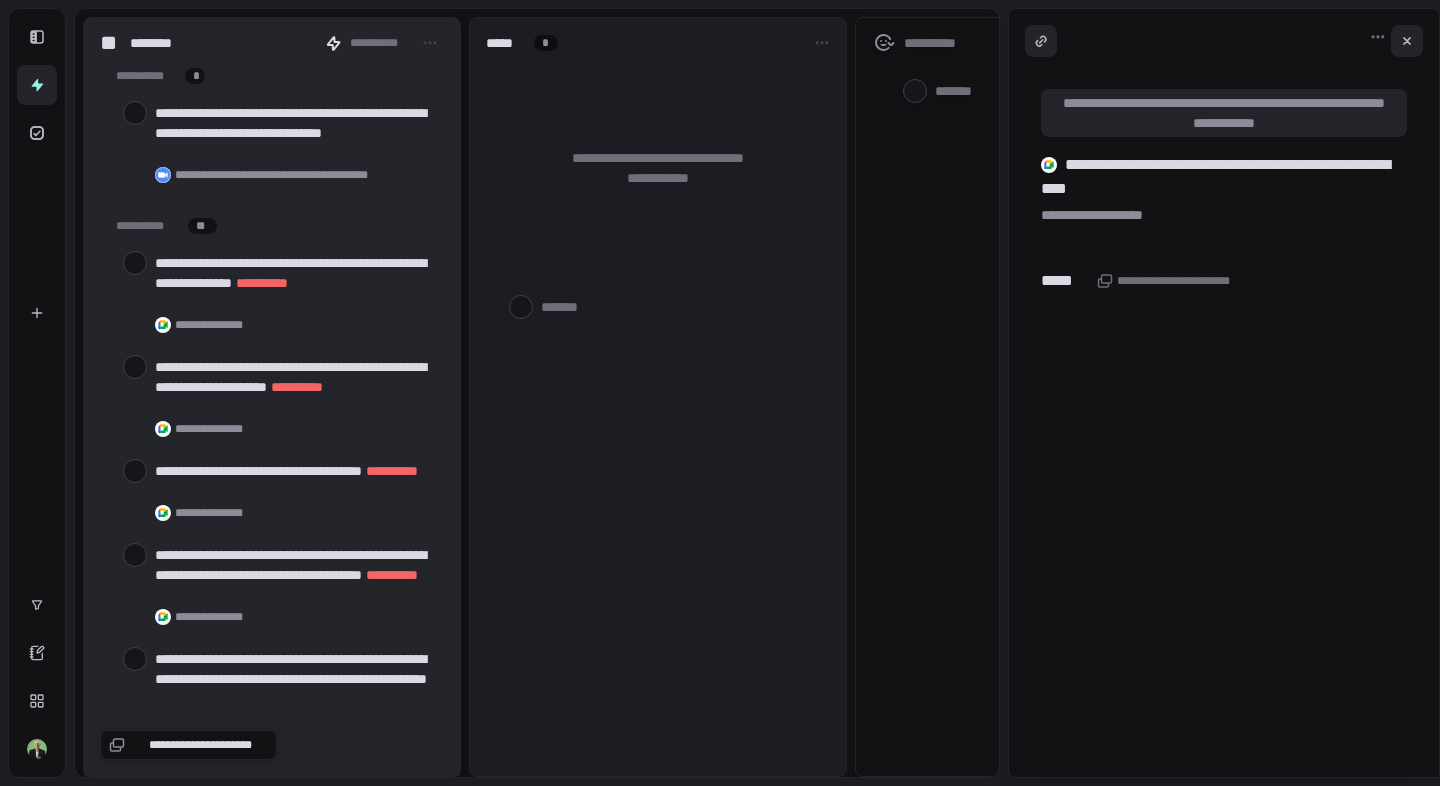 click on "**********" at bounding box center [1224, 113] 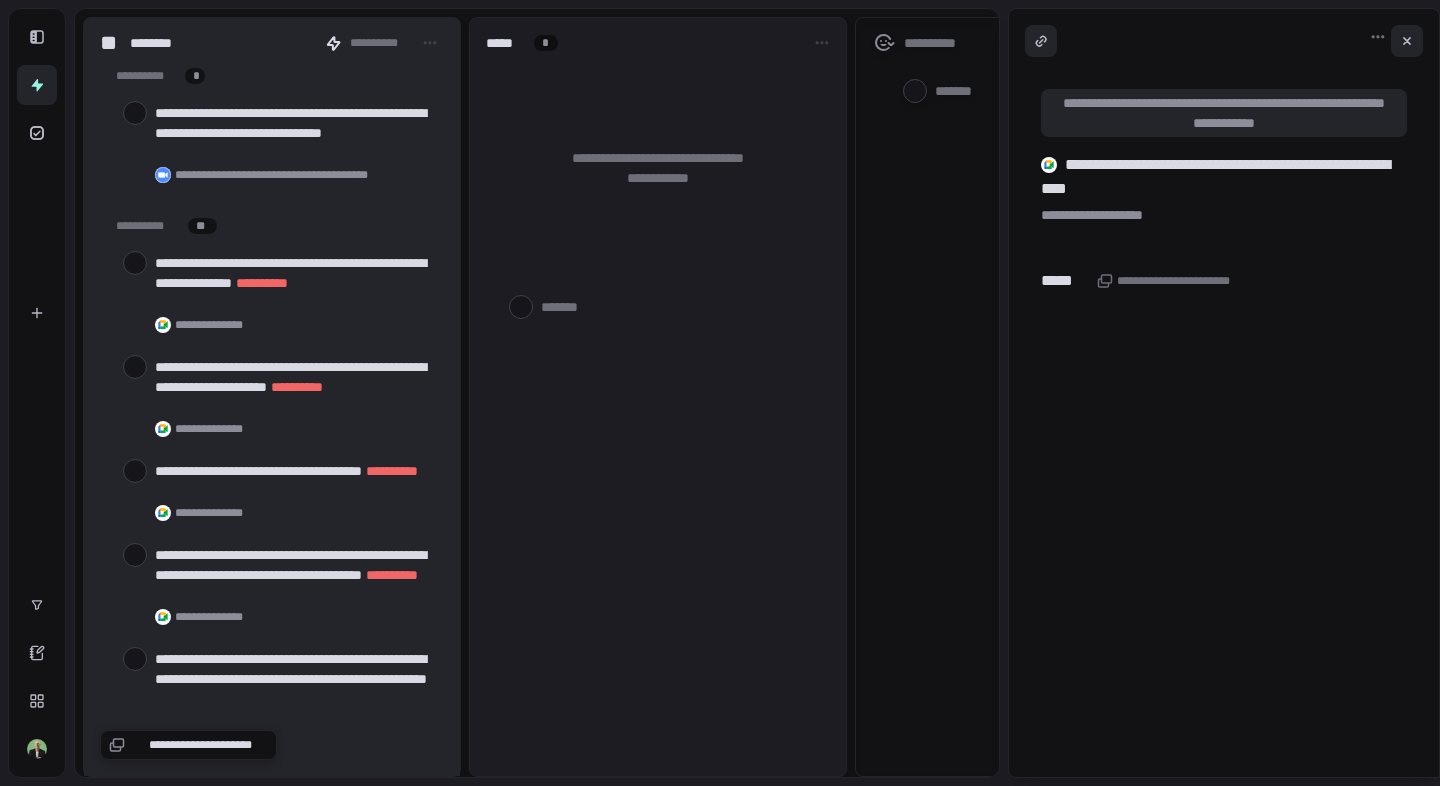 type on "*" 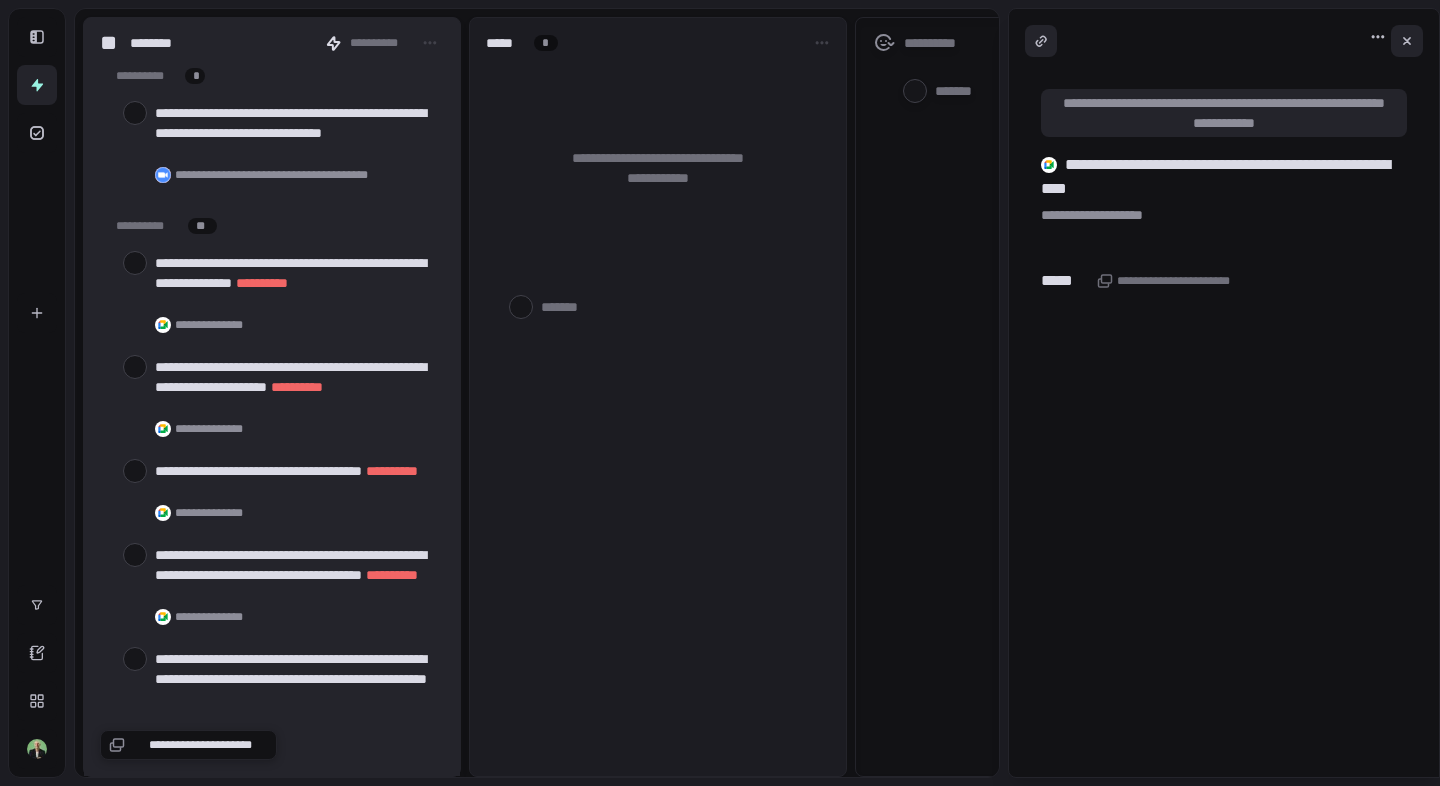 click at bounding box center (1379, 37) 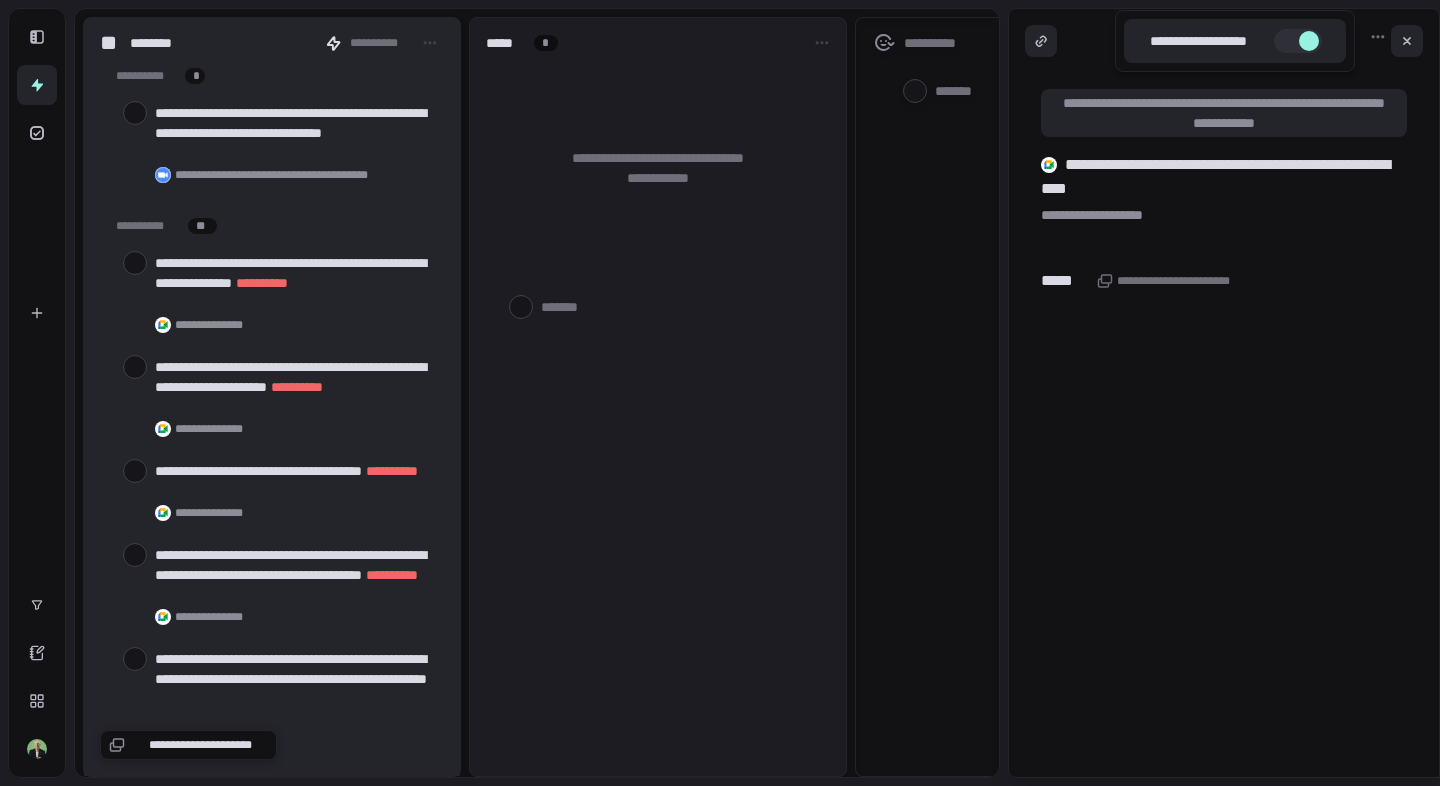 scroll, scrollTop: 0, scrollLeft: 0, axis: both 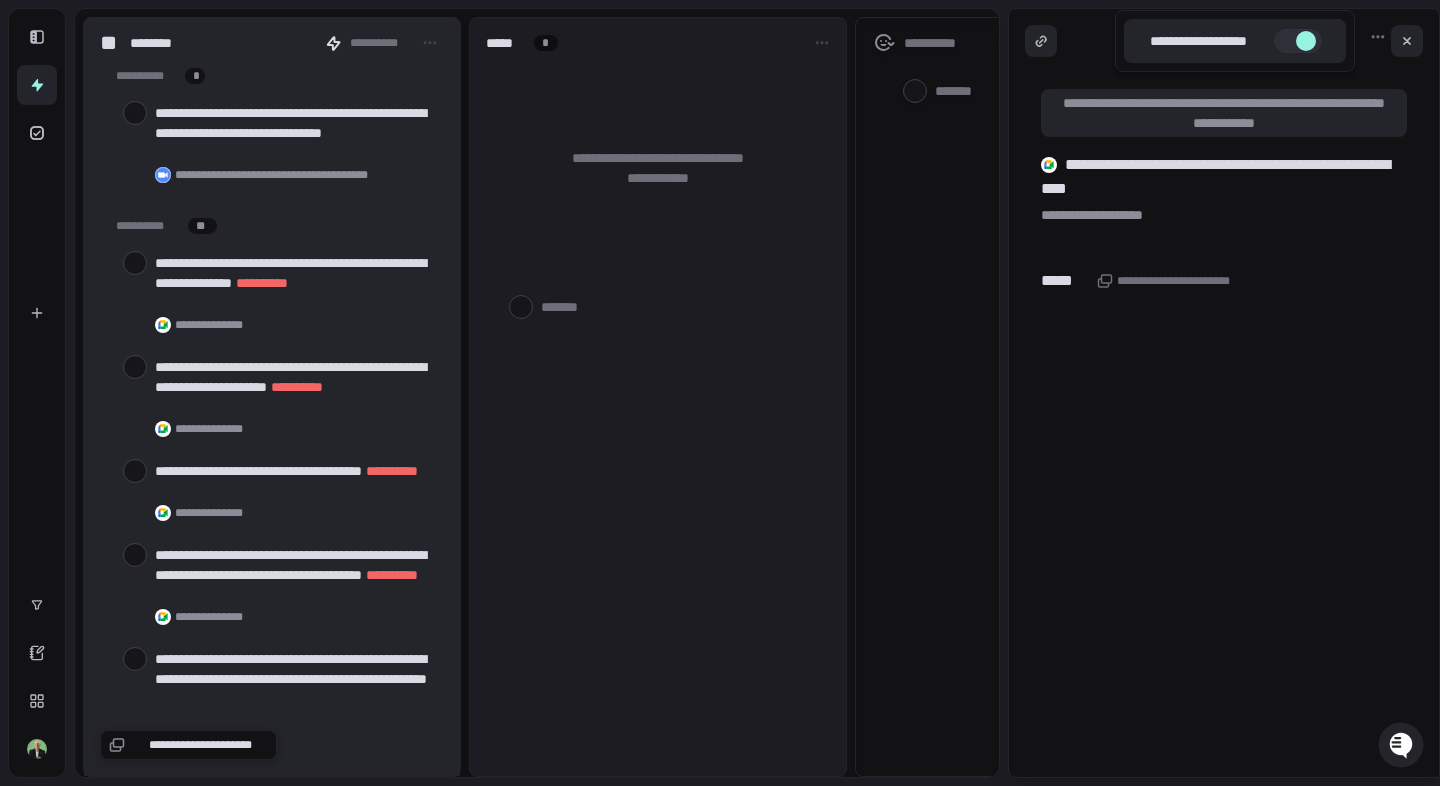 click at bounding box center (1306, 41) 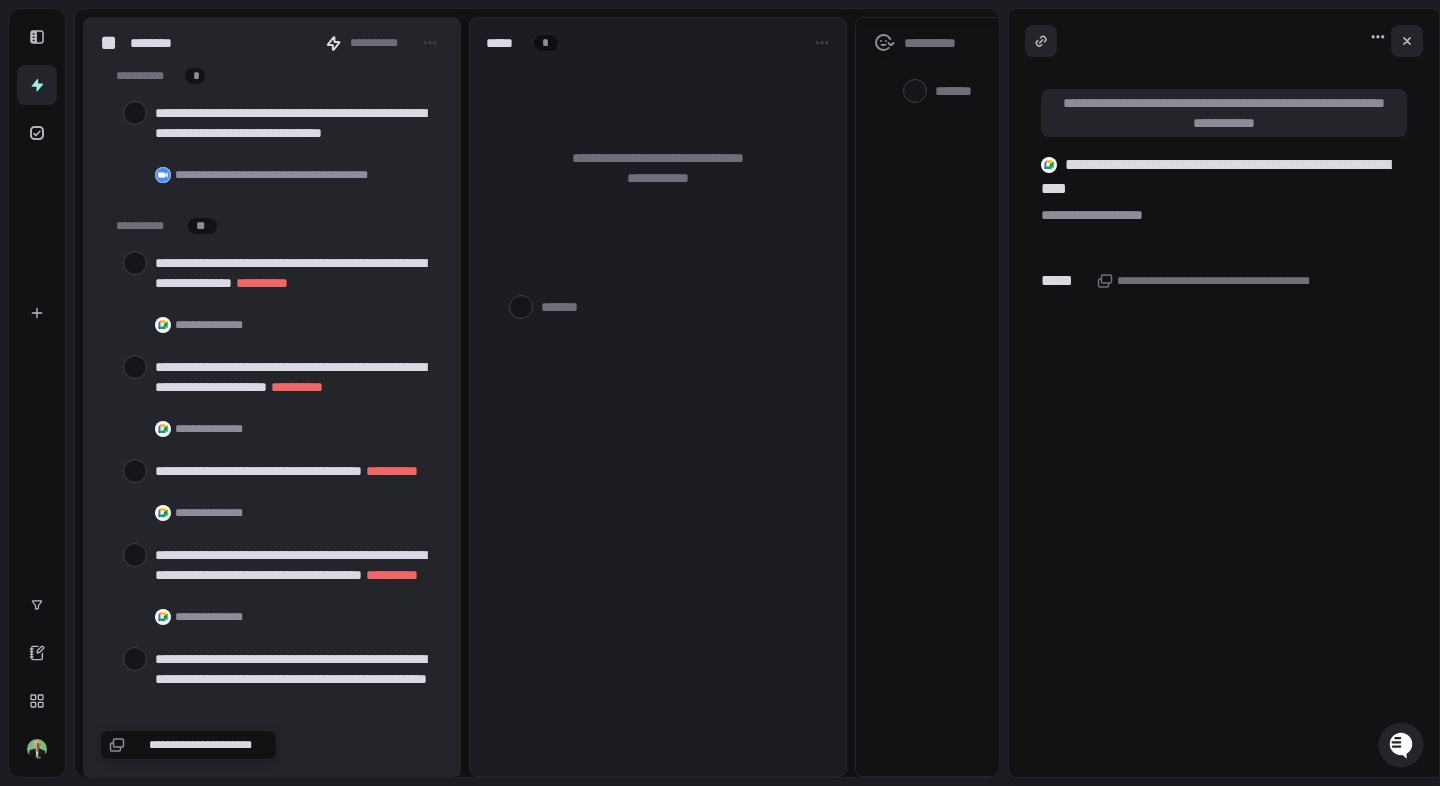 click 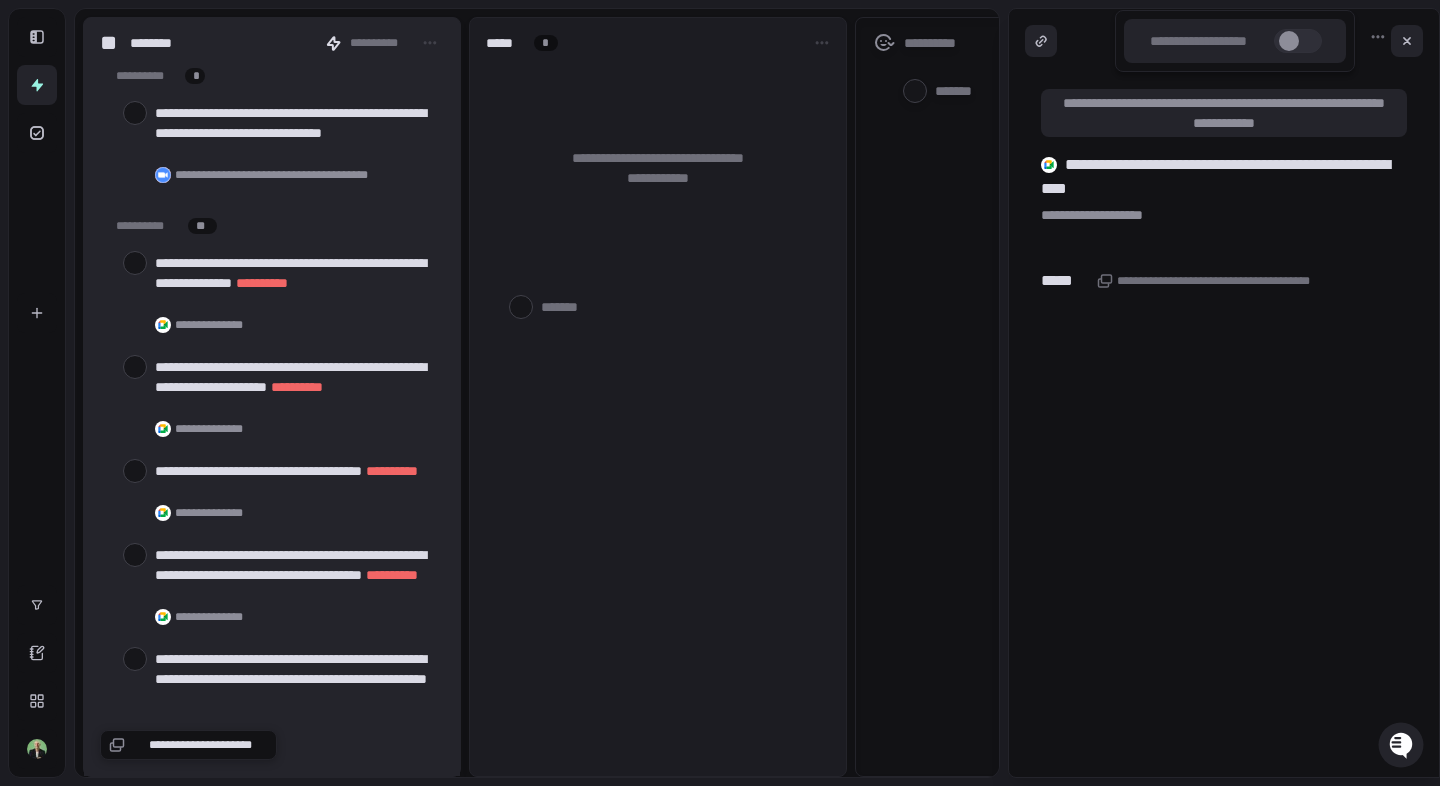 click at bounding box center (1289, 41) 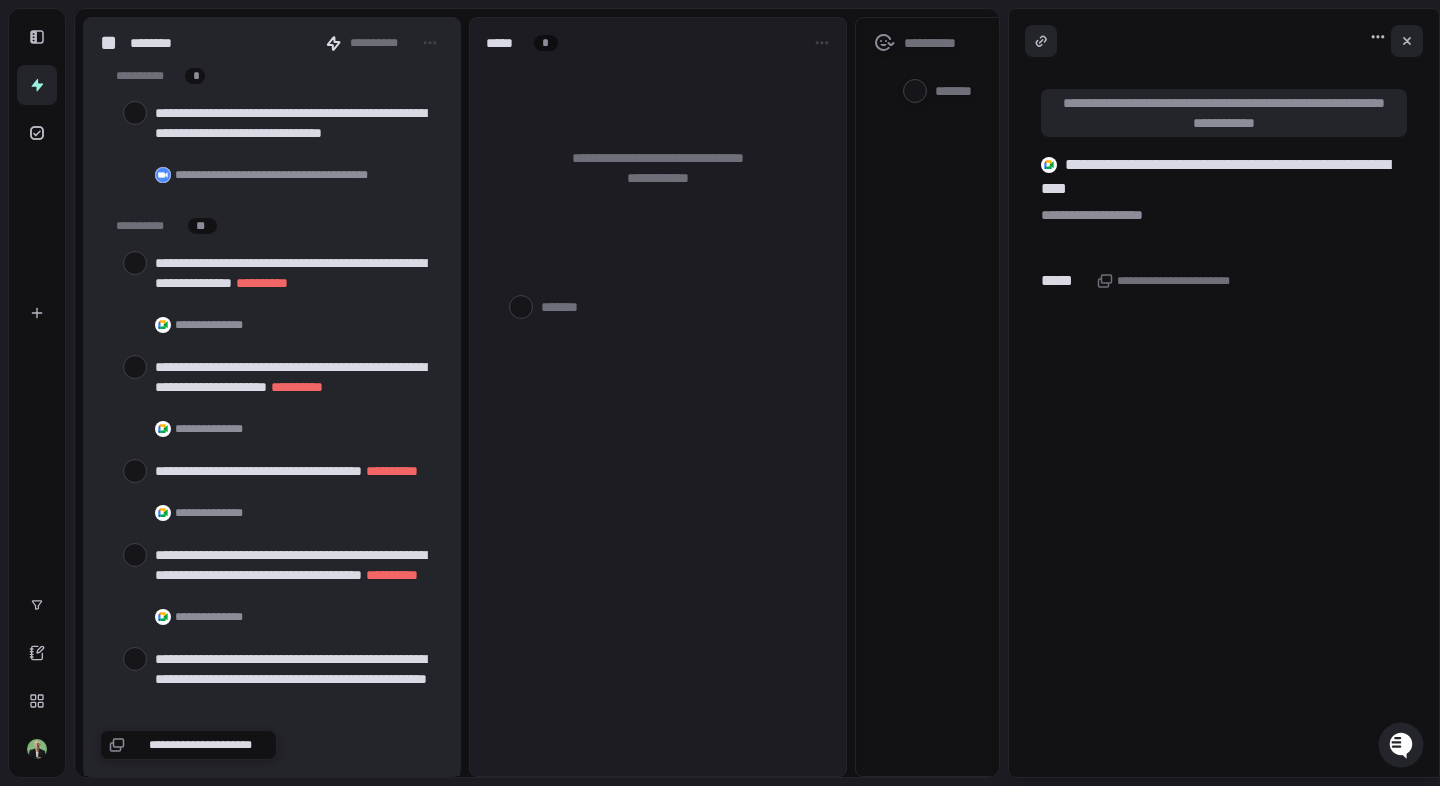 click at bounding box center [1379, 37] 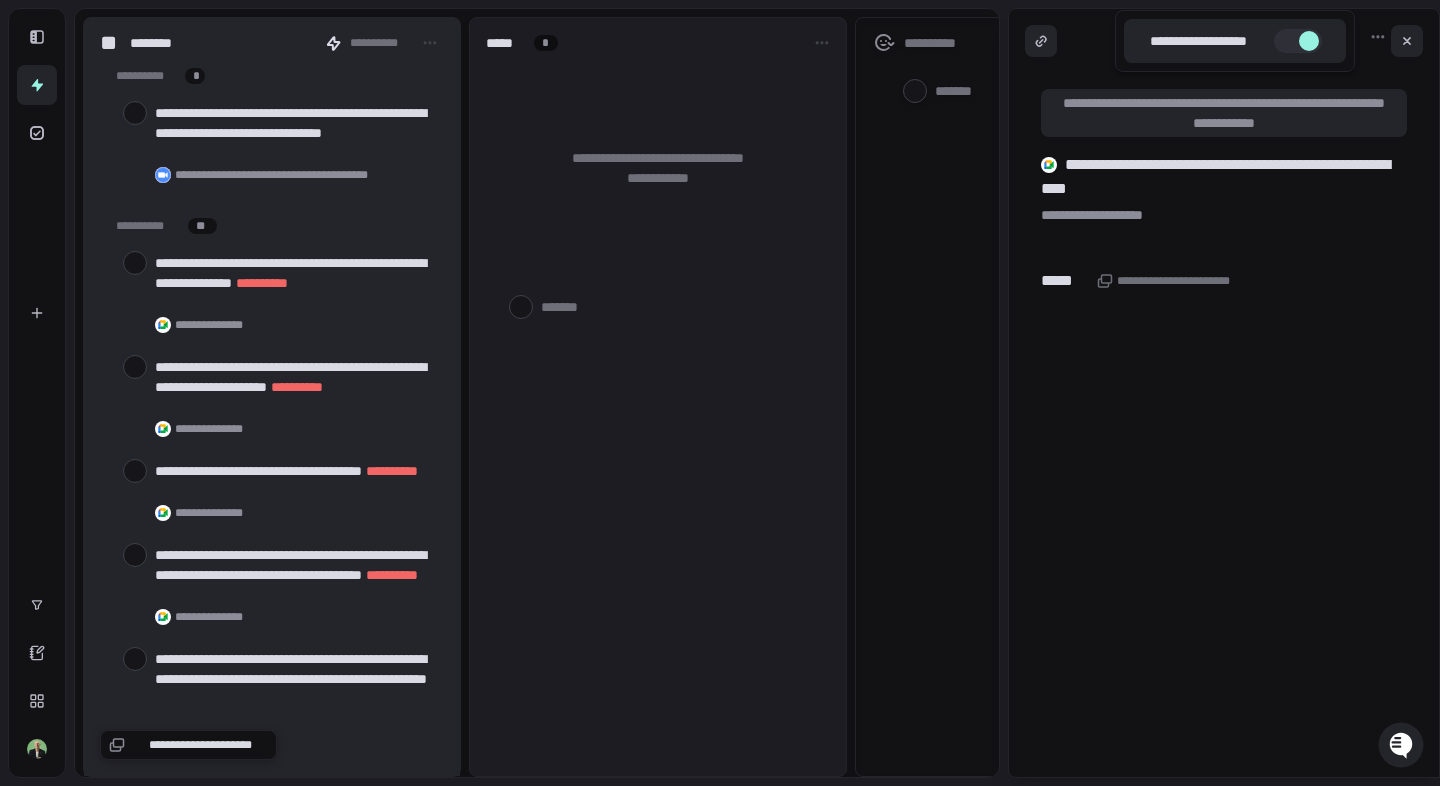 drag, startPoint x: 1314, startPoint y: 36, endPoint x: 1341, endPoint y: 37, distance: 27.018513 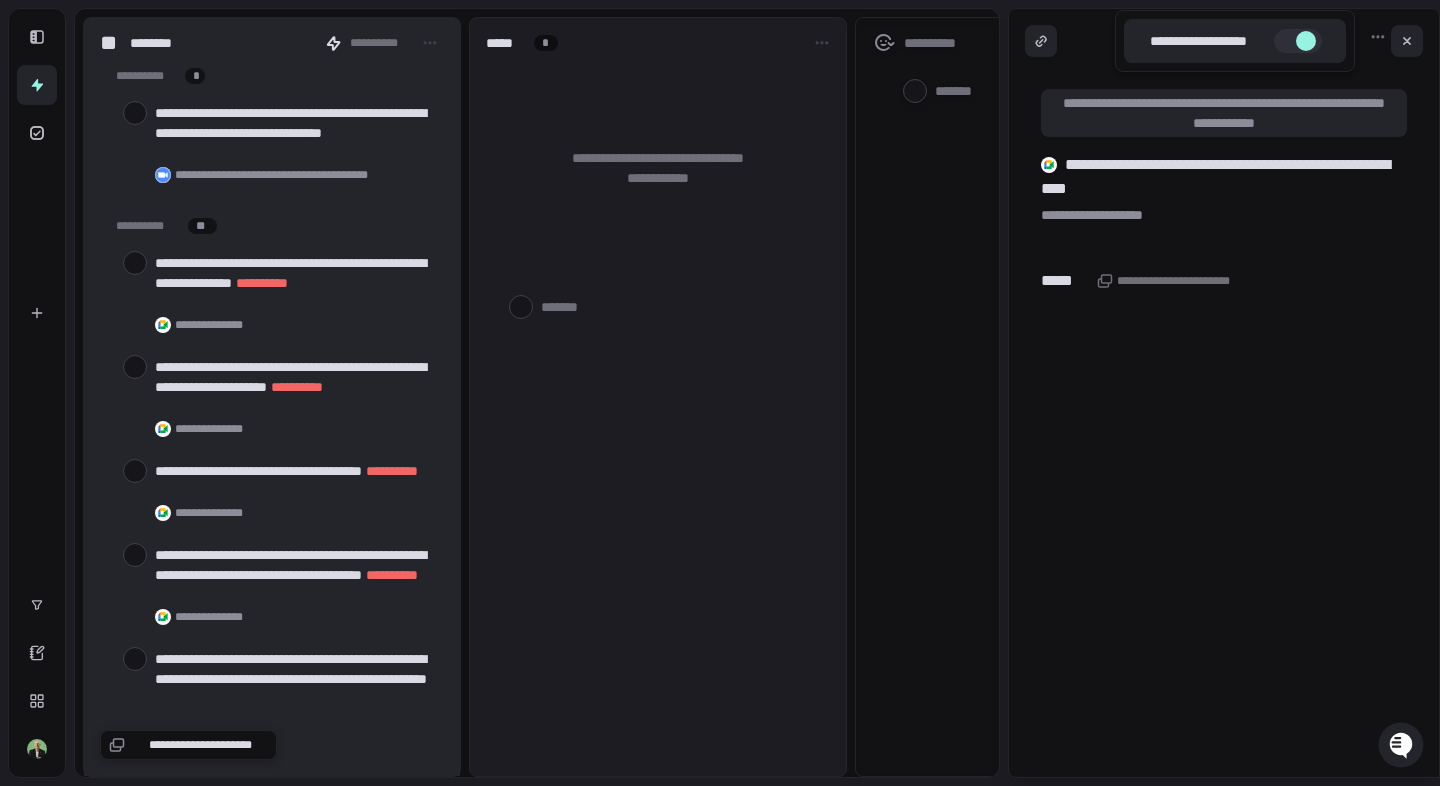 drag, startPoint x: 1306, startPoint y: 41, endPoint x: 1277, endPoint y: 45, distance: 29.274563 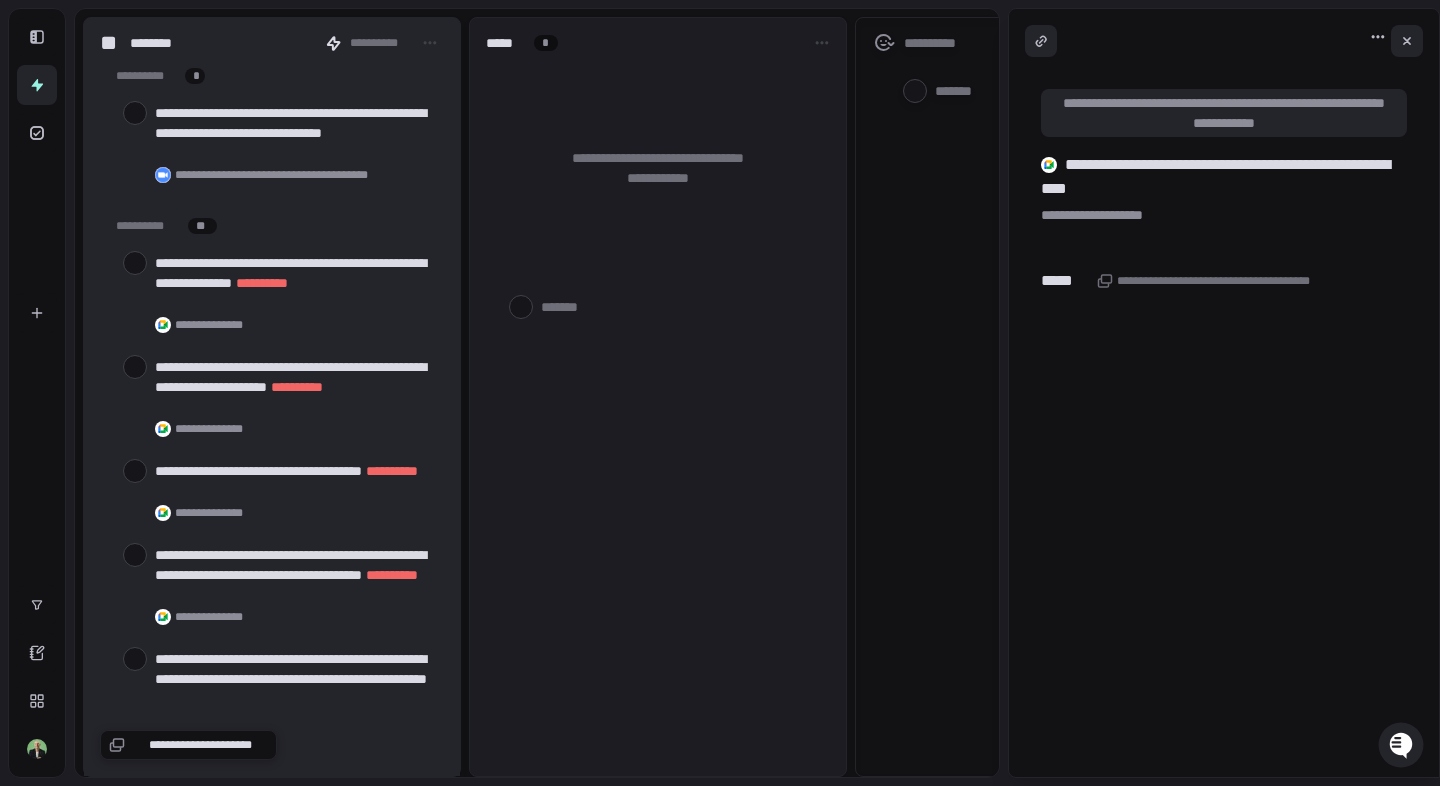 click at bounding box center (1379, 37) 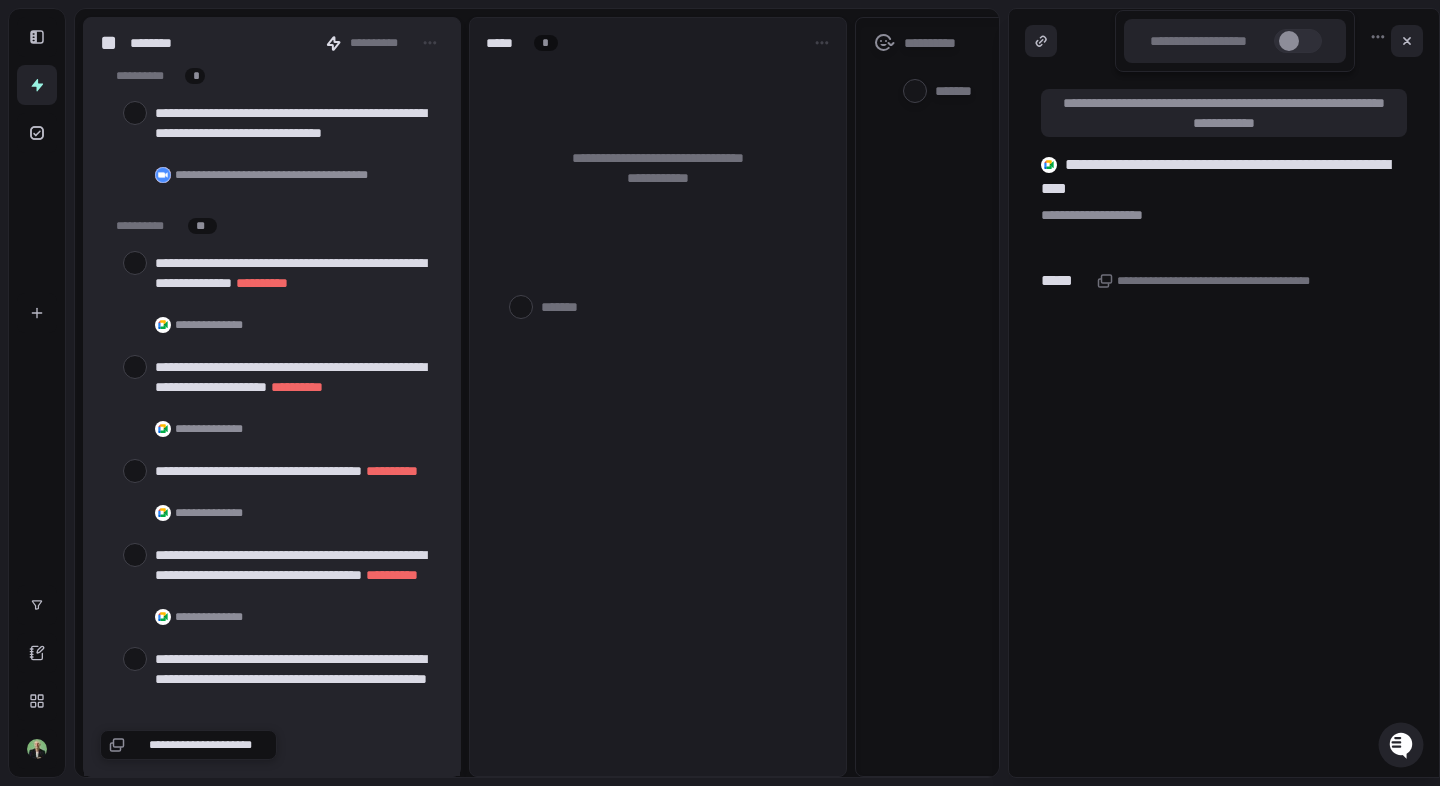 click at bounding box center (1298, 41) 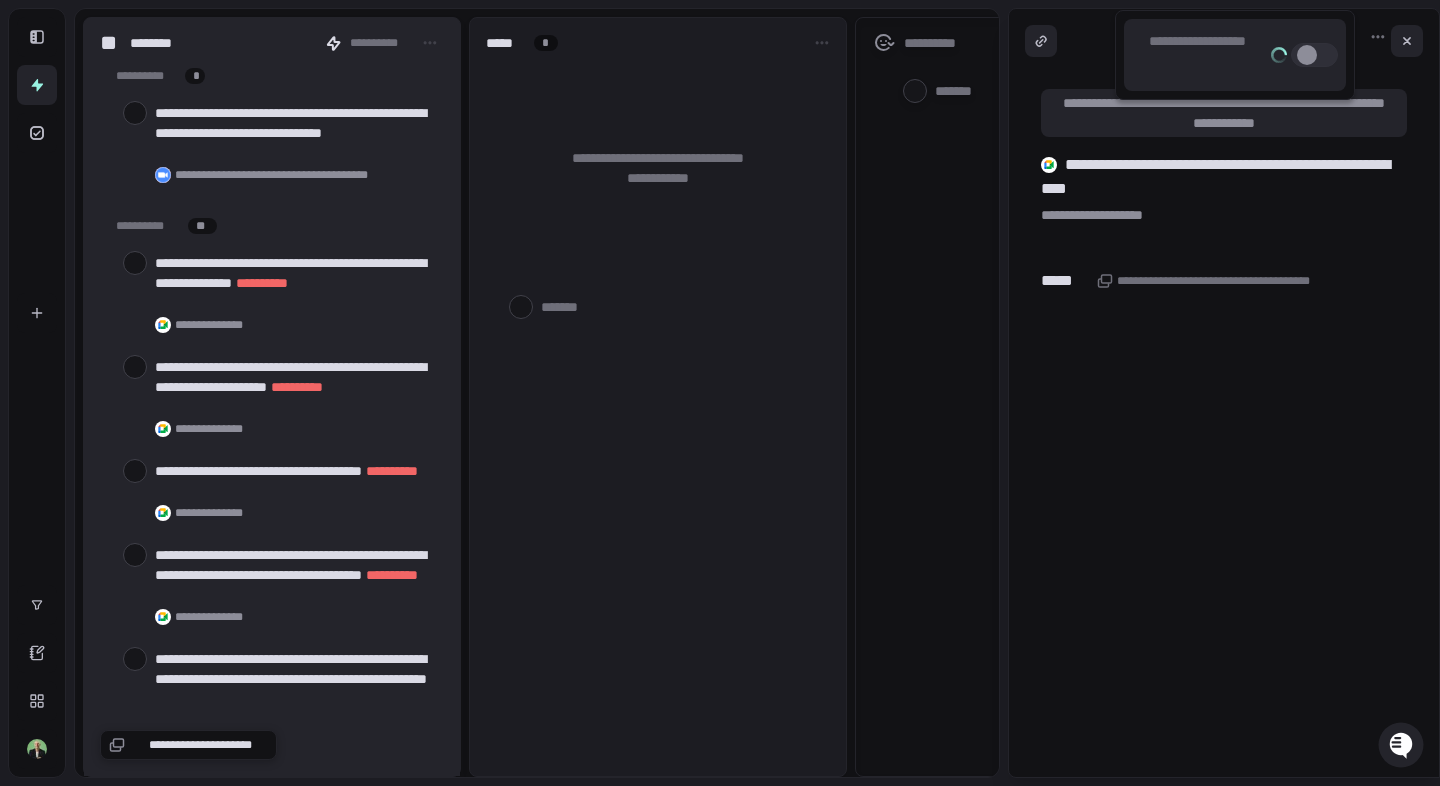 type 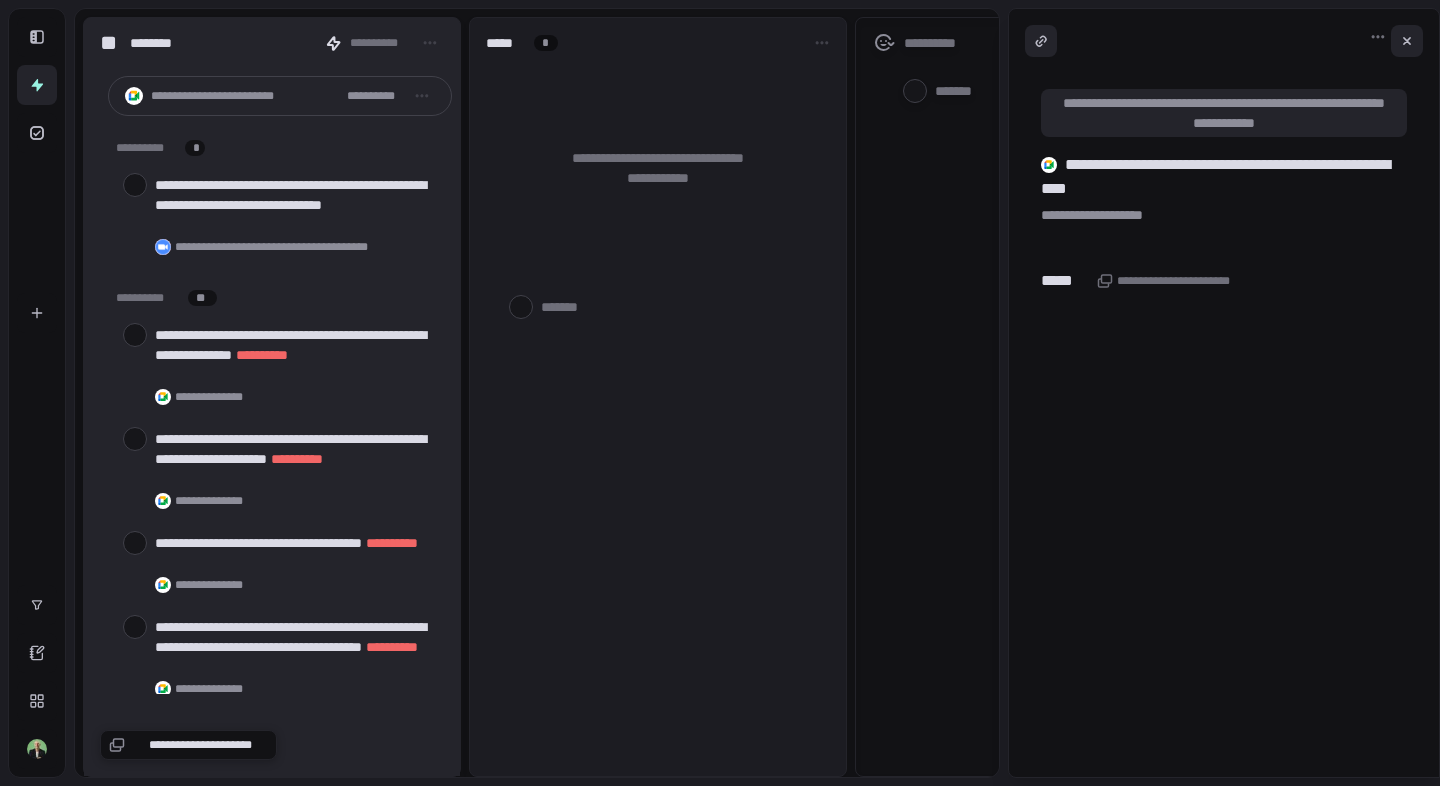scroll, scrollTop: 0, scrollLeft: 0, axis: both 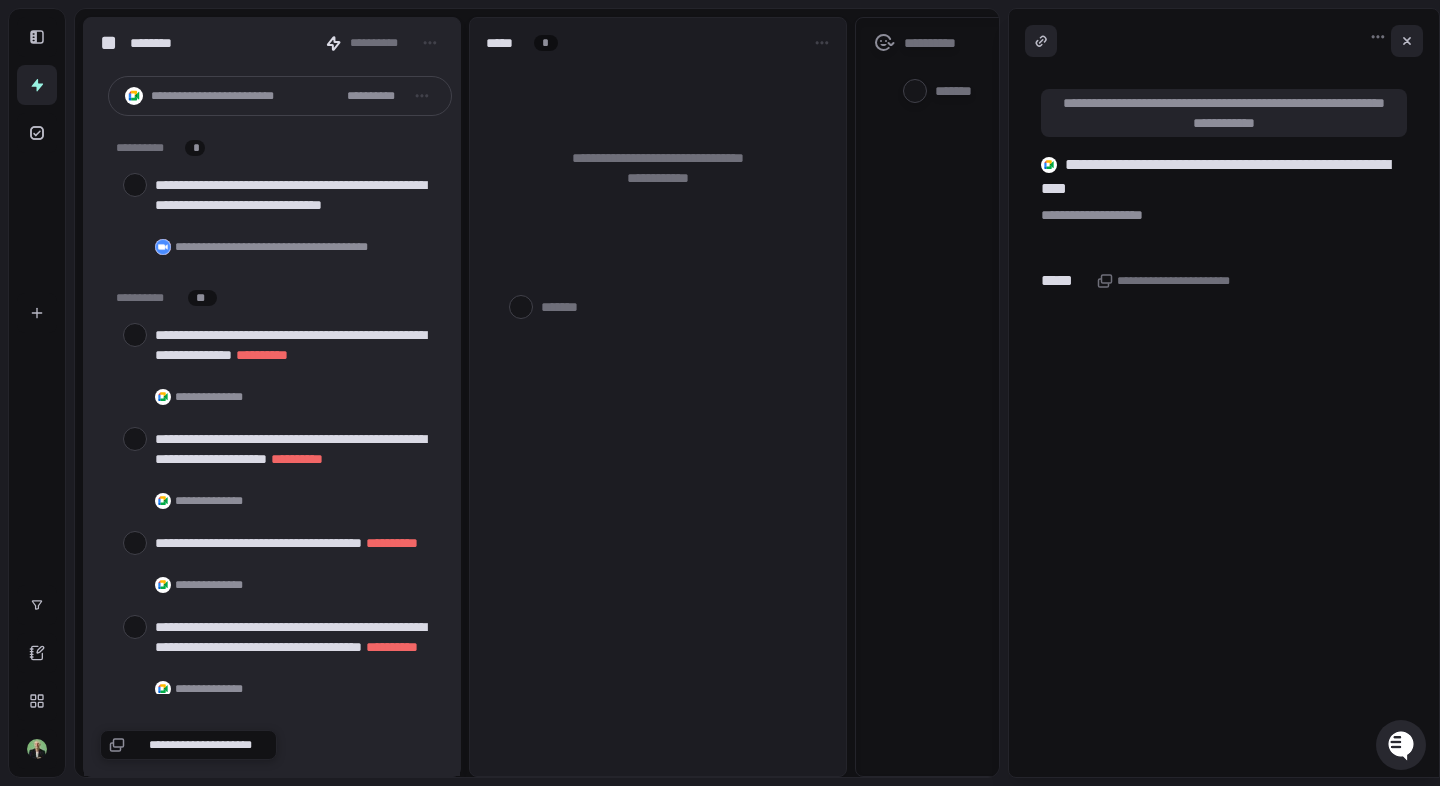 click 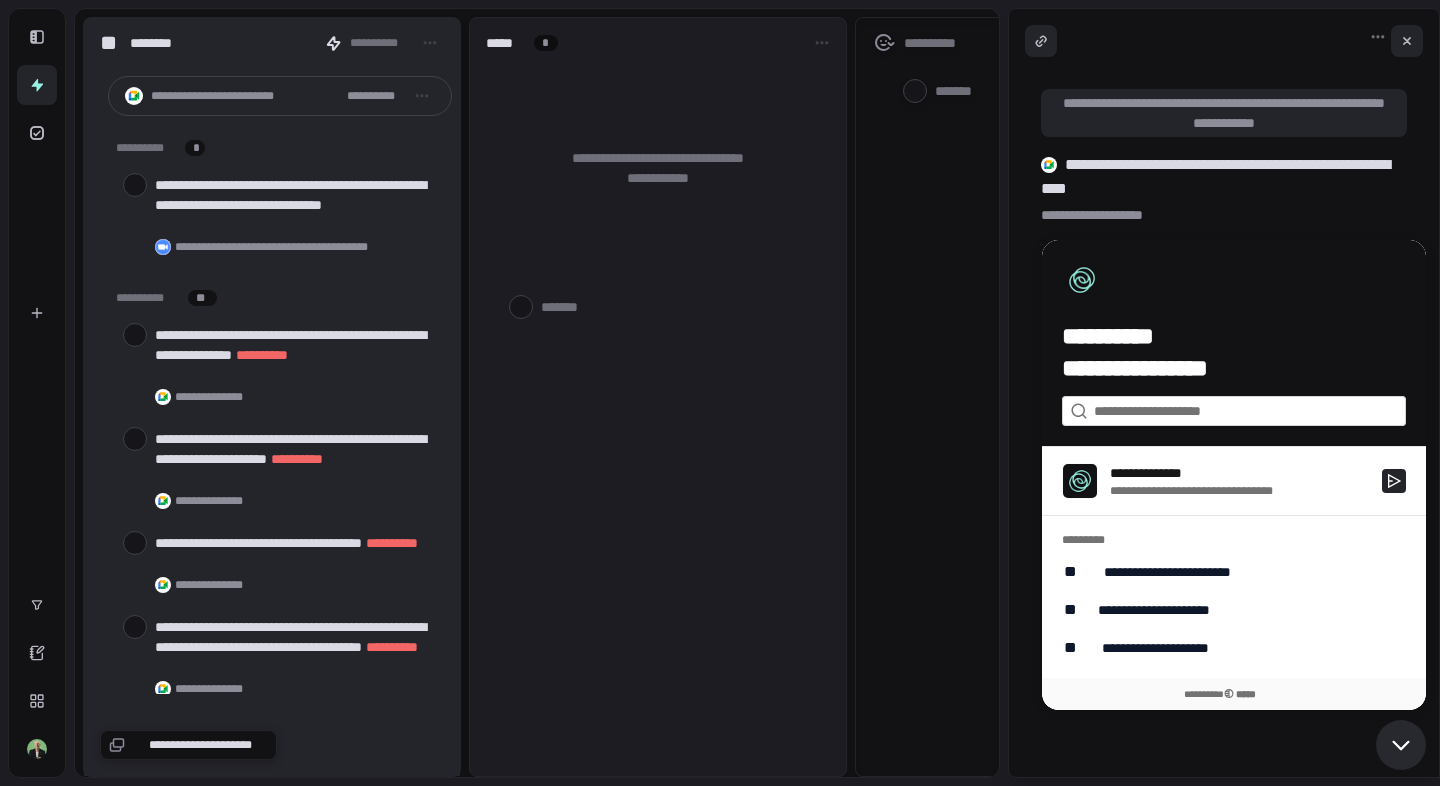 click 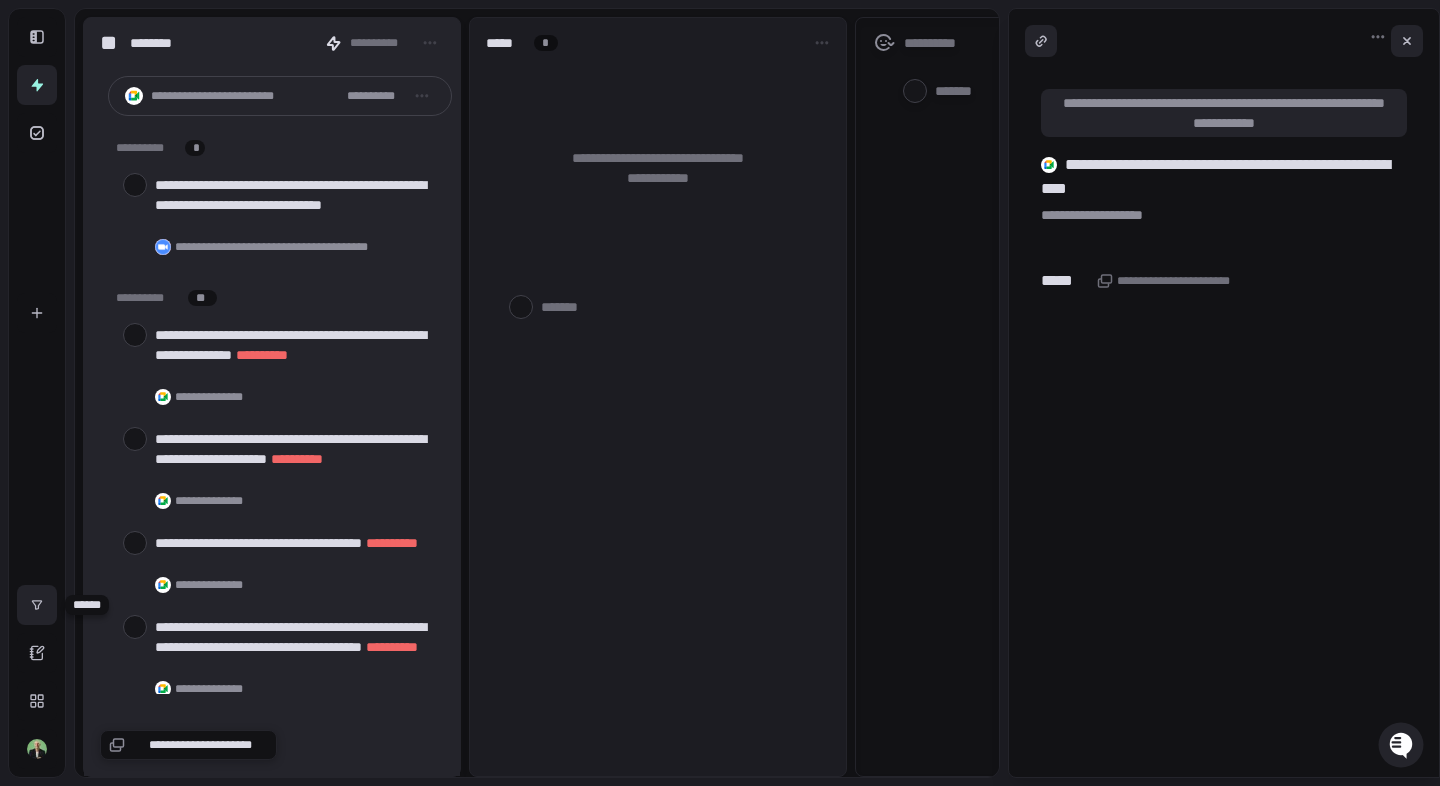 click at bounding box center [37, 605] 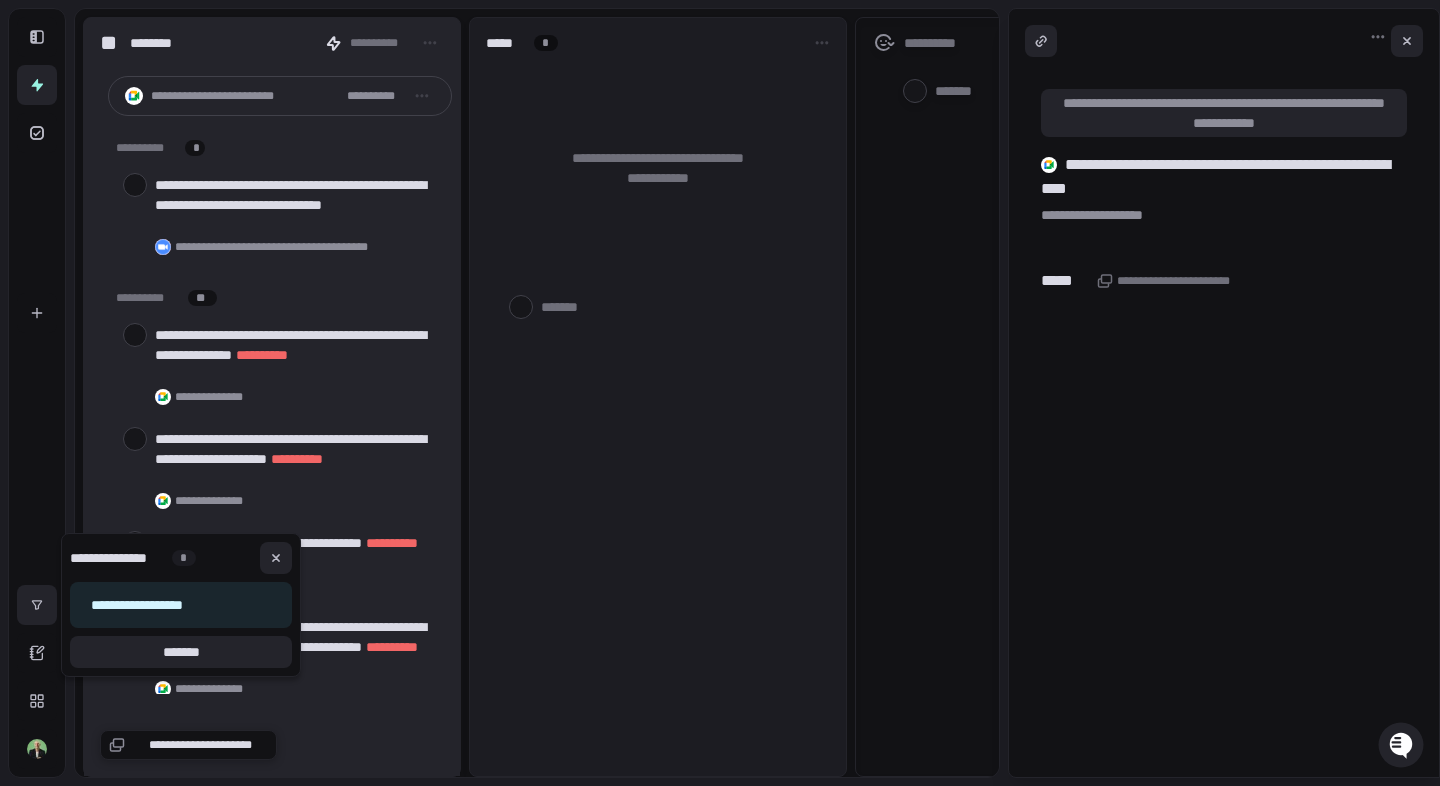 click at bounding box center (720, 393) 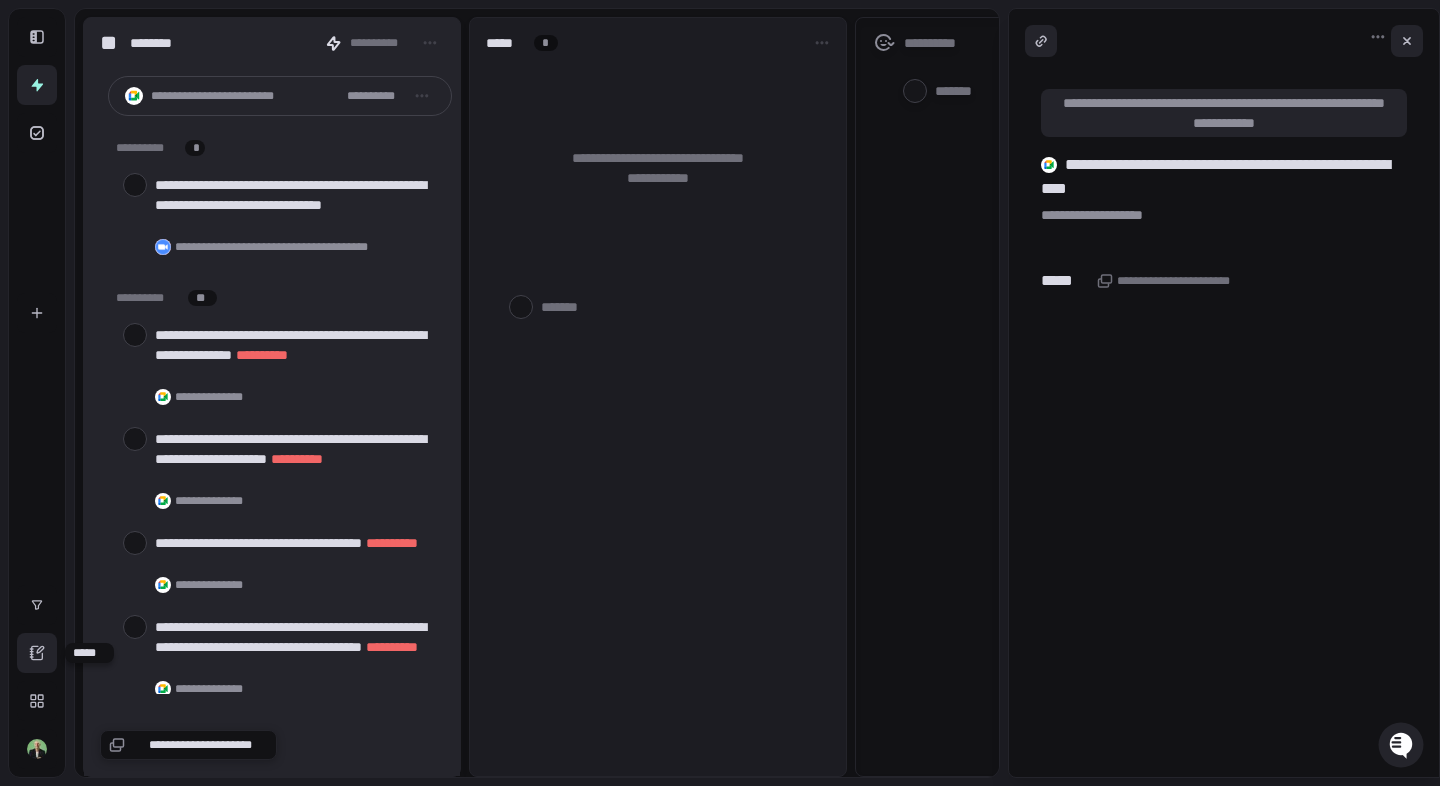 click at bounding box center [37, 653] 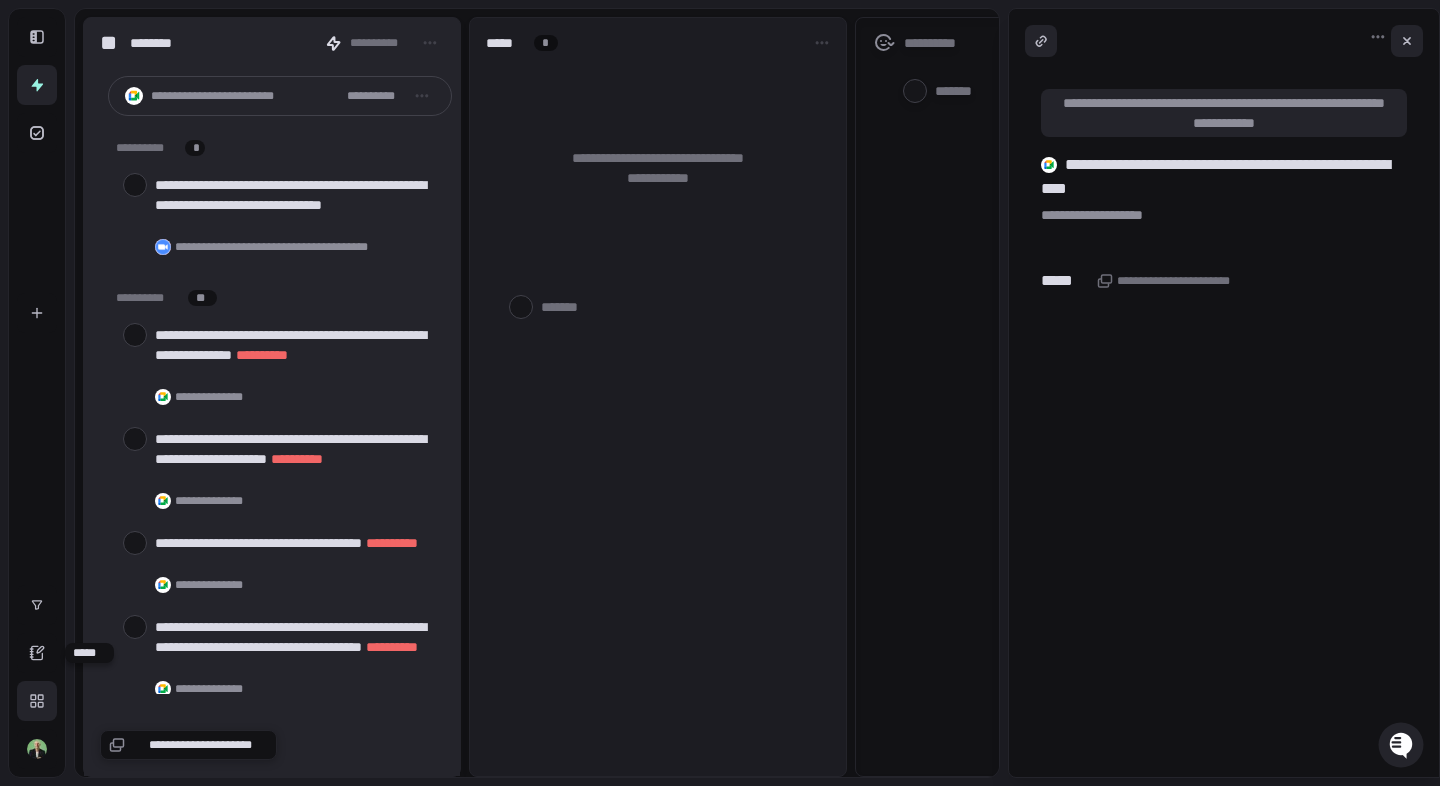 click at bounding box center [37, 701] 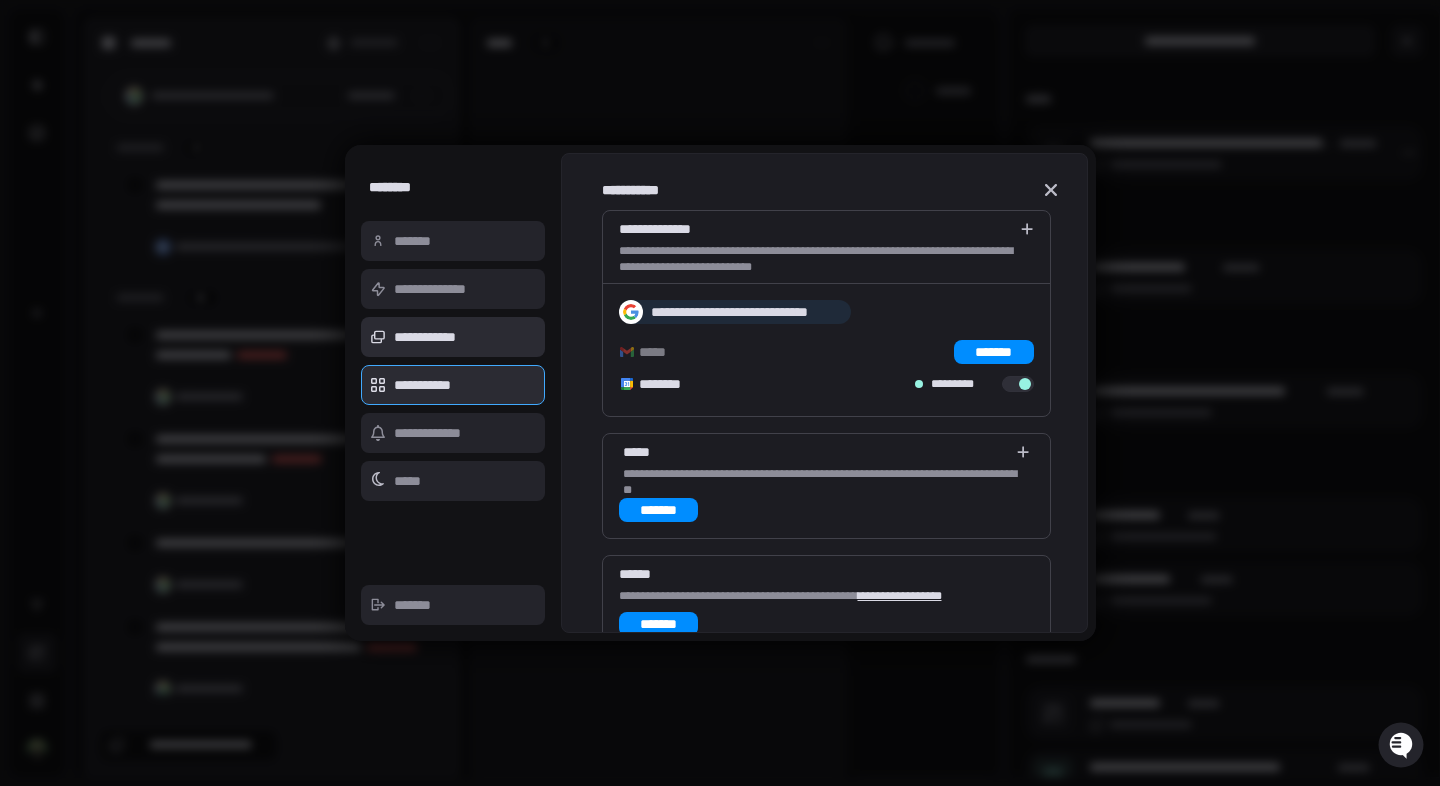 click on "**********" at bounding box center (453, 337) 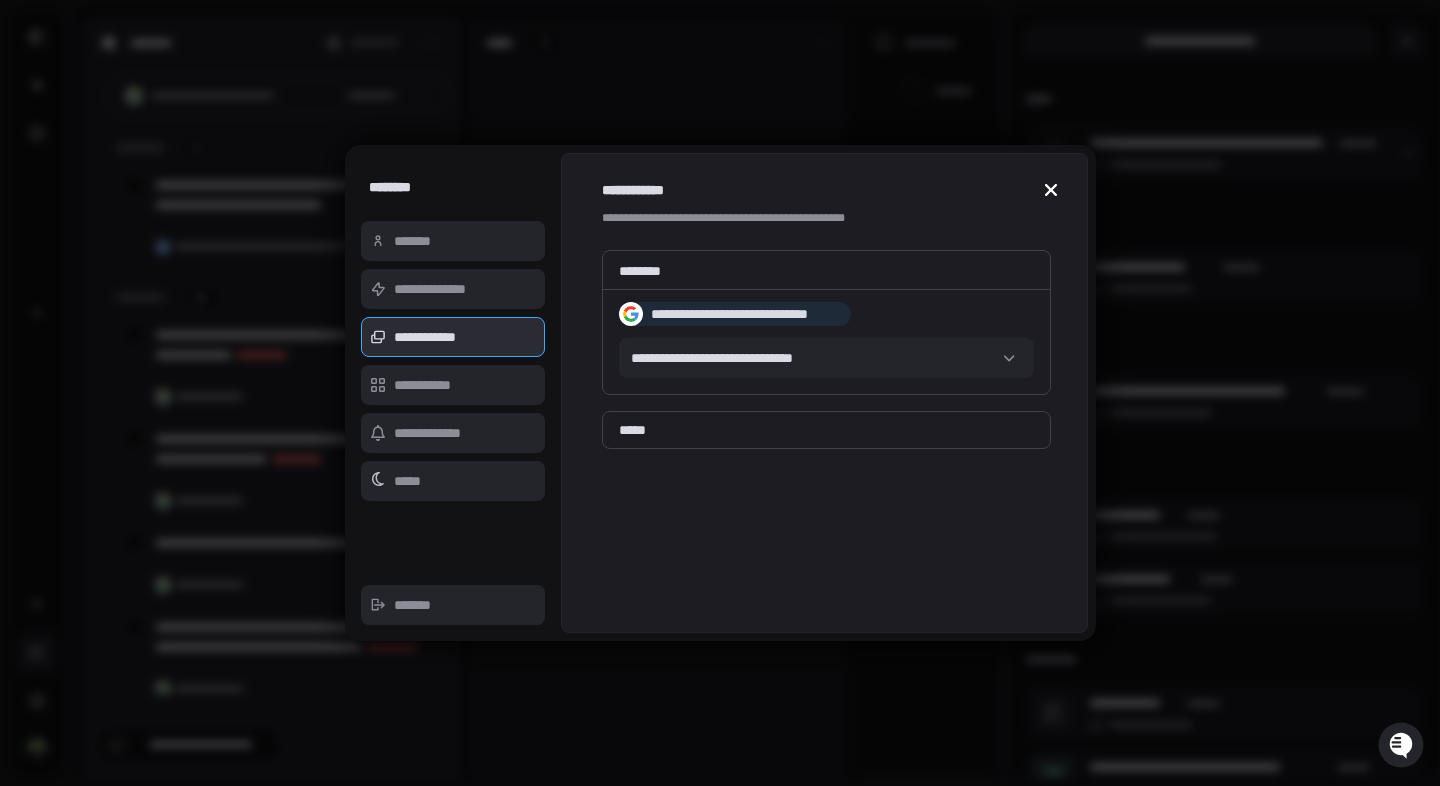 click 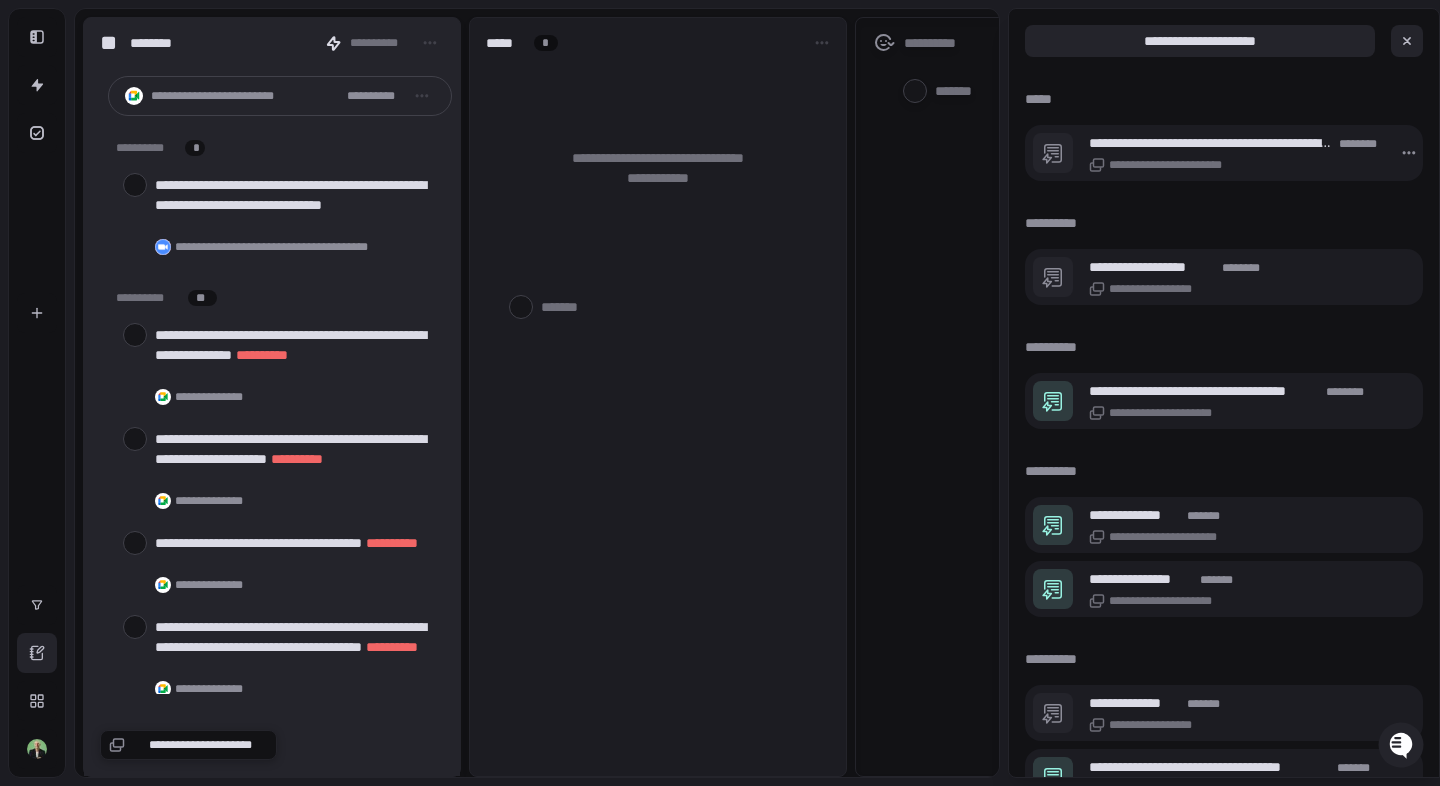 type on "*" 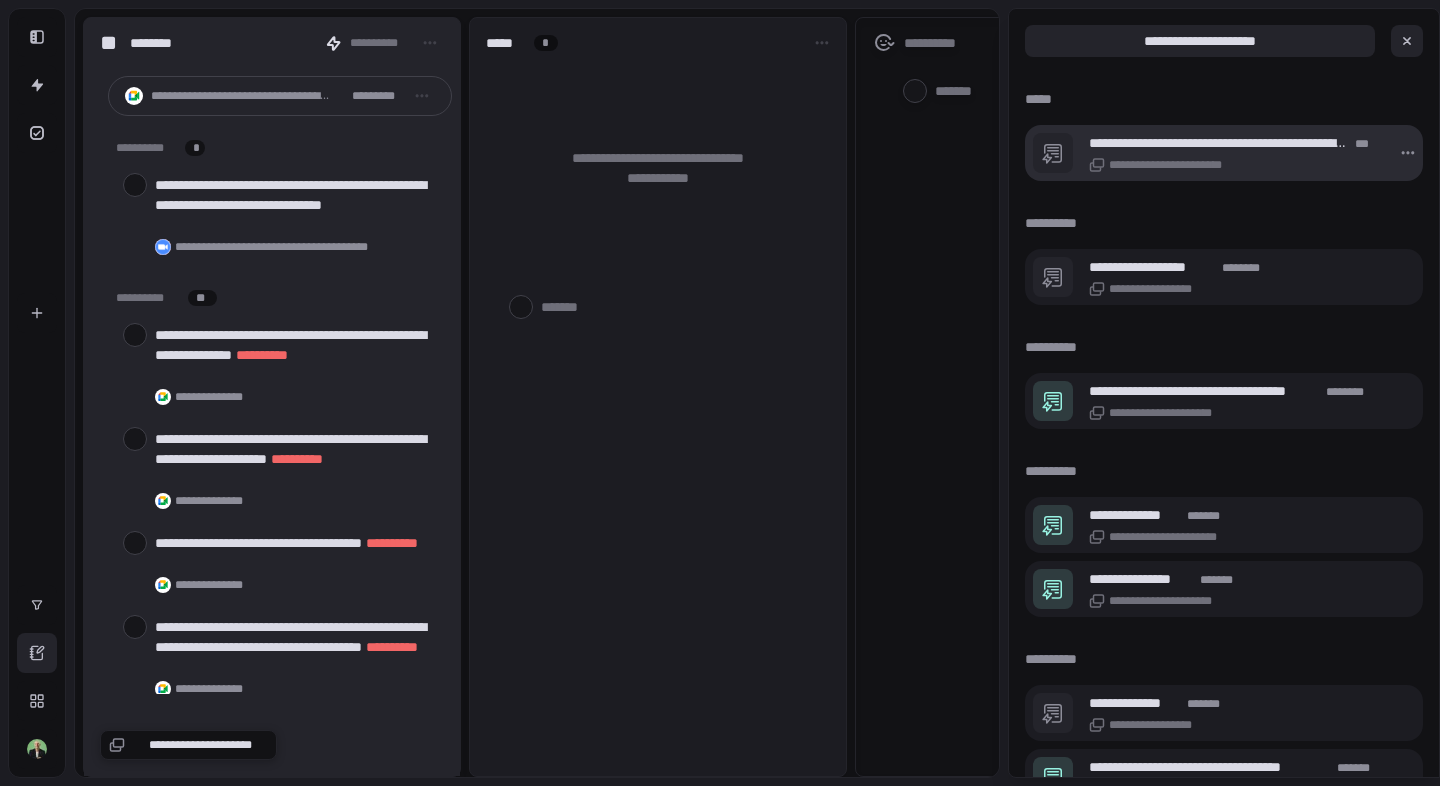scroll, scrollTop: 0, scrollLeft: 0, axis: both 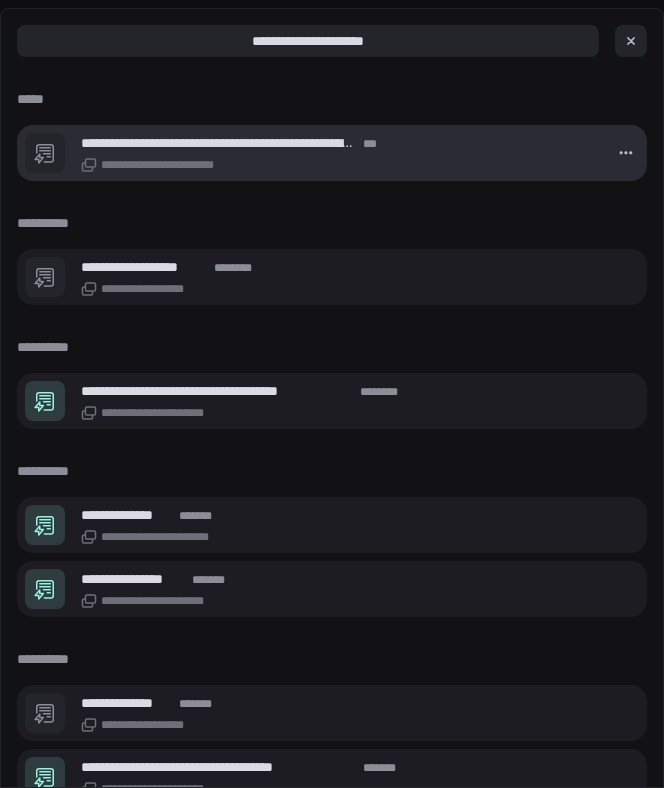 click at bounding box center [627, 153] 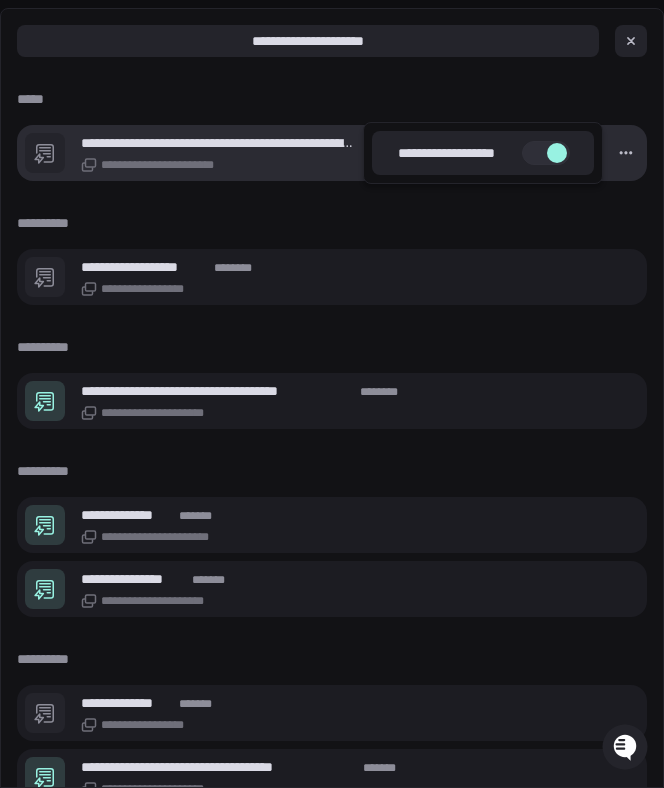scroll, scrollTop: 0, scrollLeft: 0, axis: both 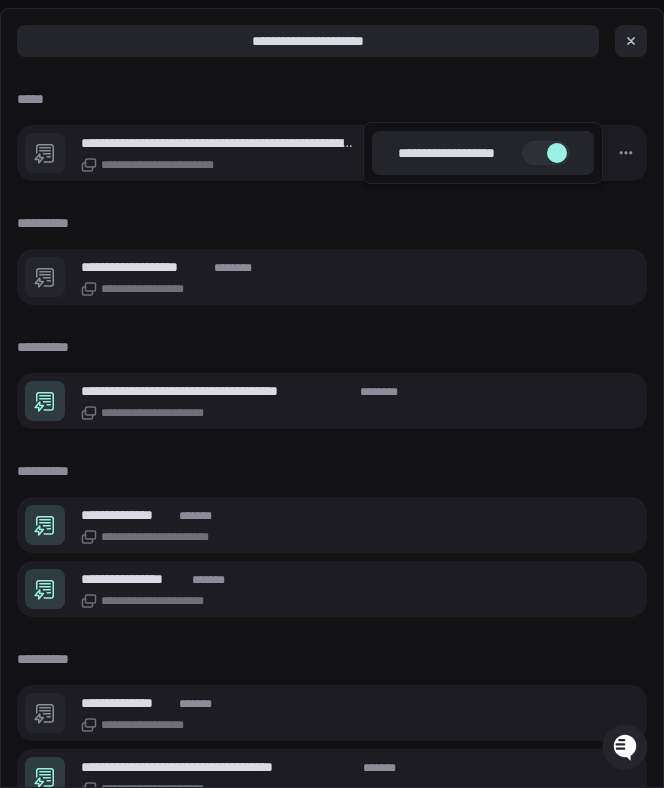 click at bounding box center [332, 394] 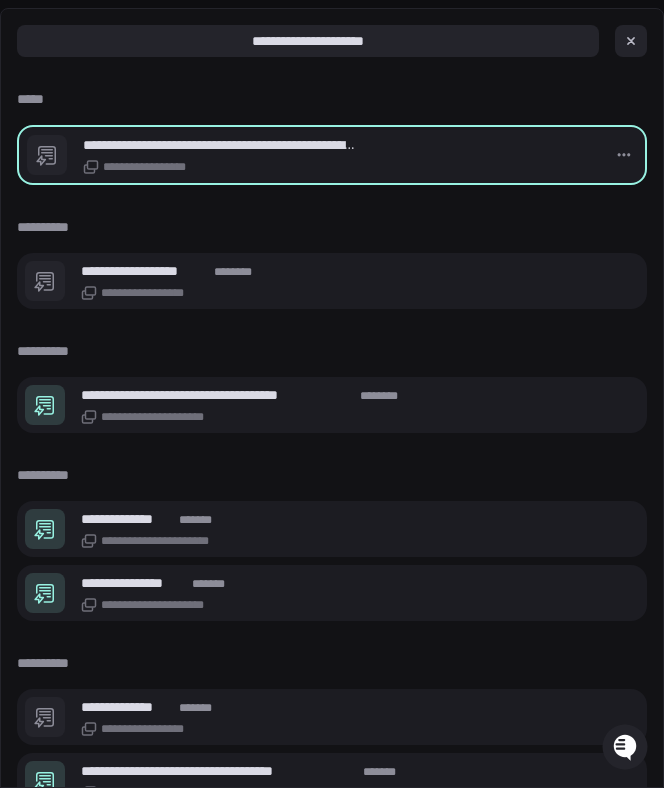 type on "*" 